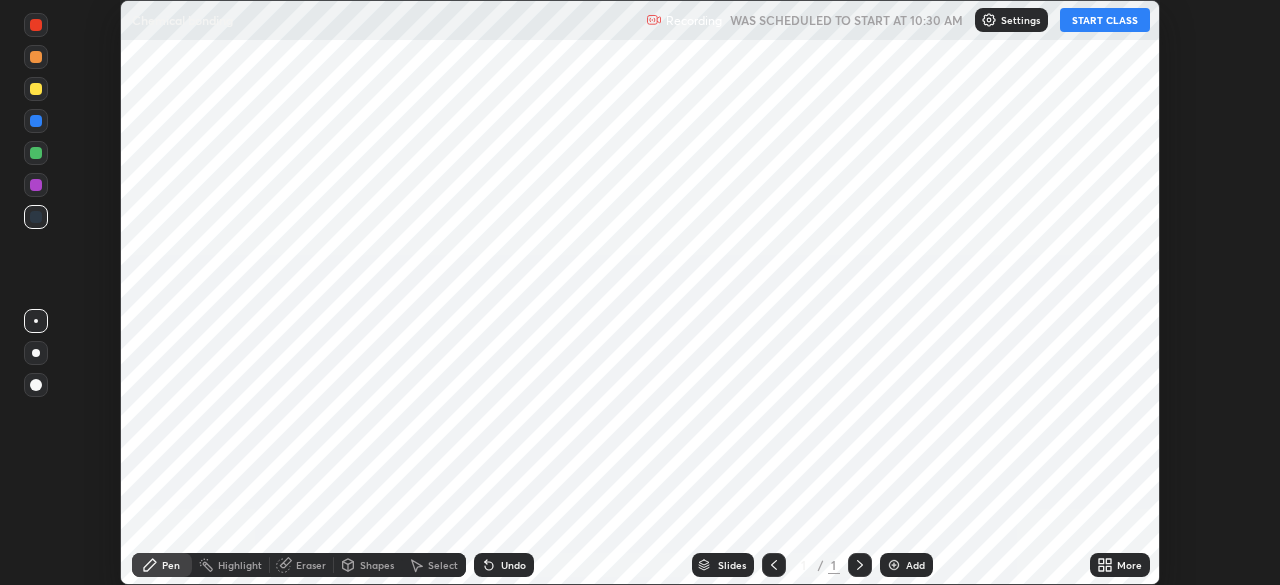 scroll, scrollTop: 0, scrollLeft: 0, axis: both 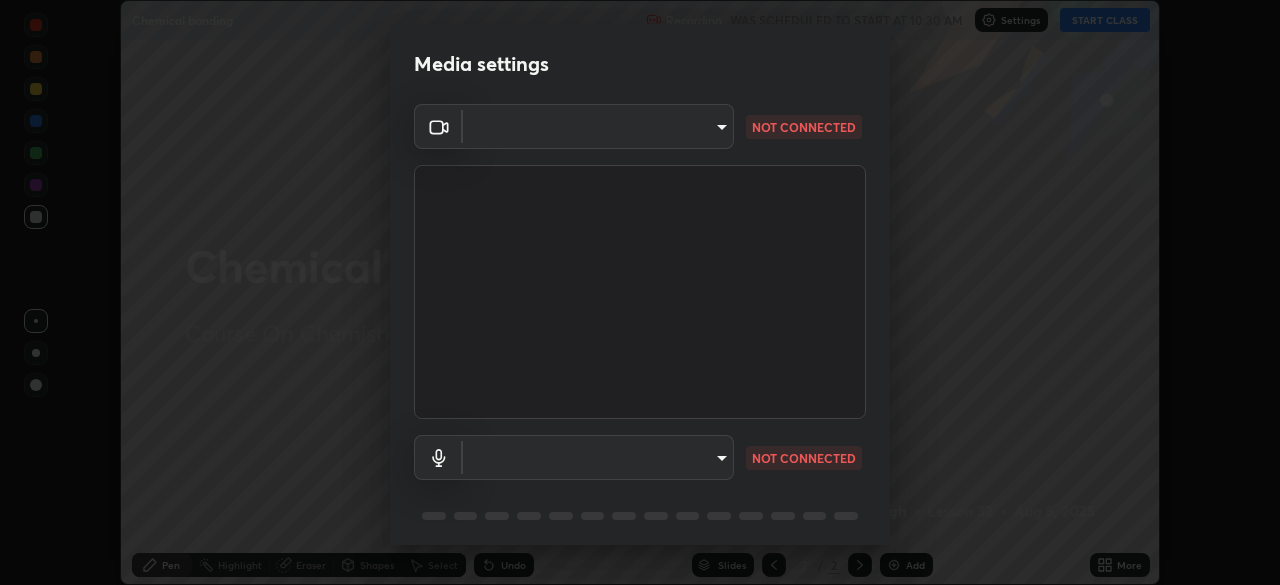 type on "bc20e2fc6b93fd010d1005ef91ca971c1aba395ea60d4cffdac10751cef8d995" 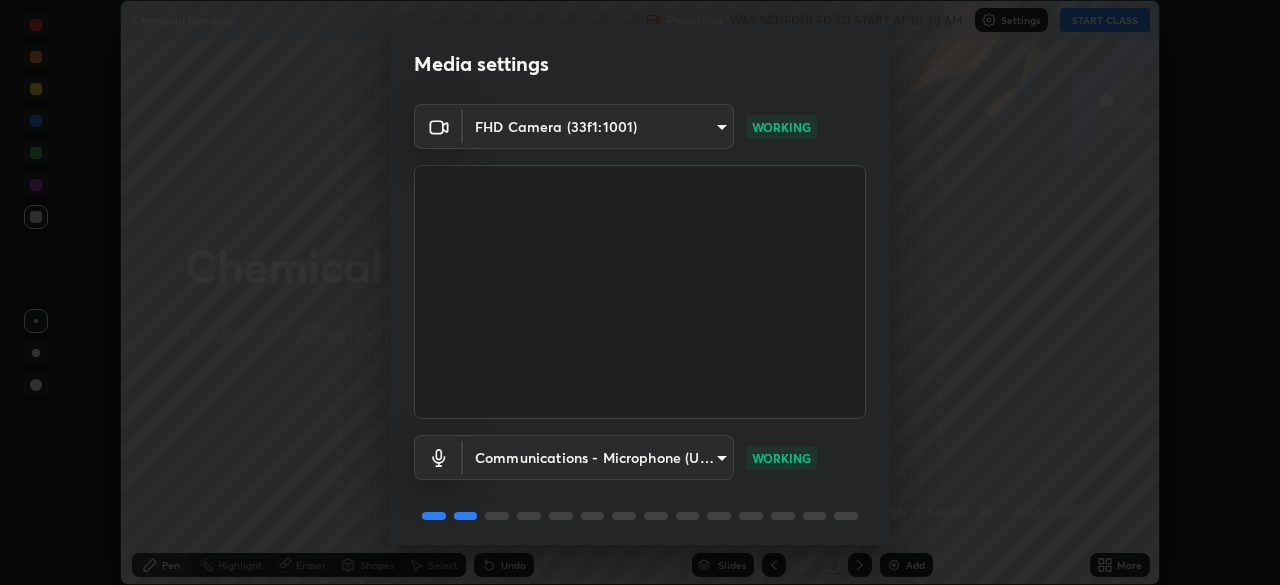 scroll, scrollTop: 71, scrollLeft: 0, axis: vertical 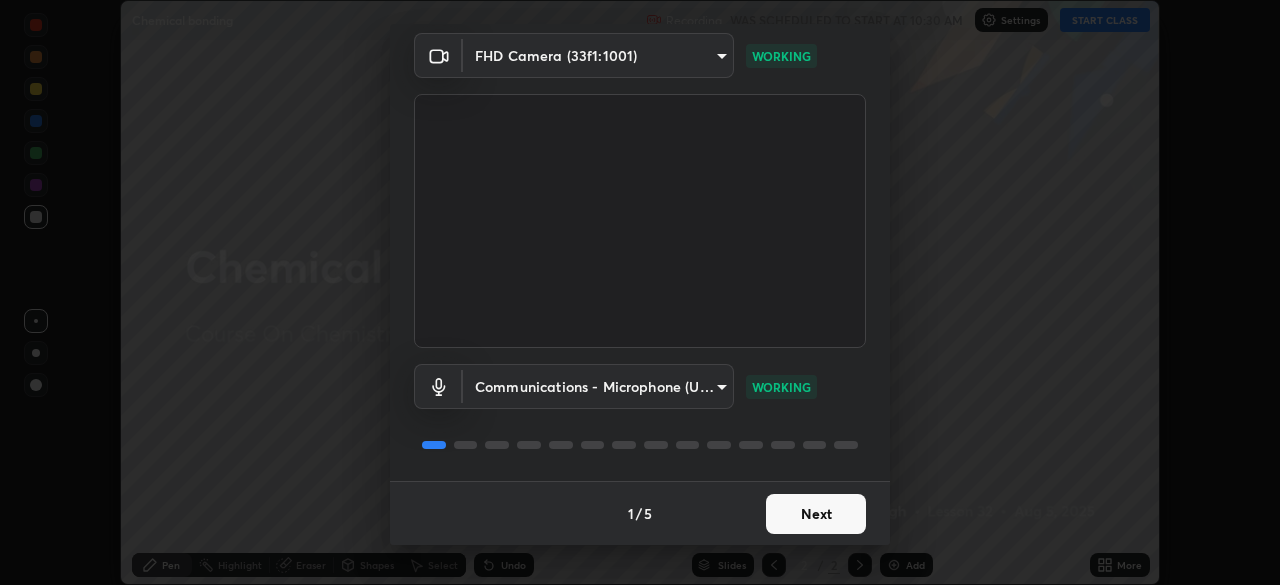 click on "Next" at bounding box center [816, 514] 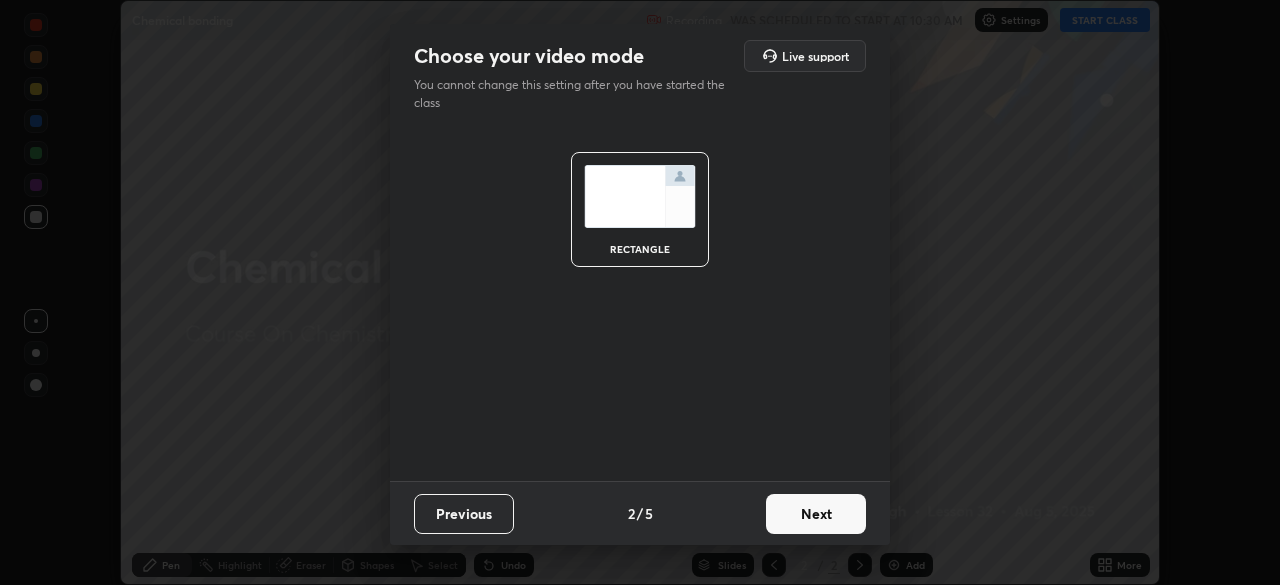 scroll, scrollTop: 0, scrollLeft: 0, axis: both 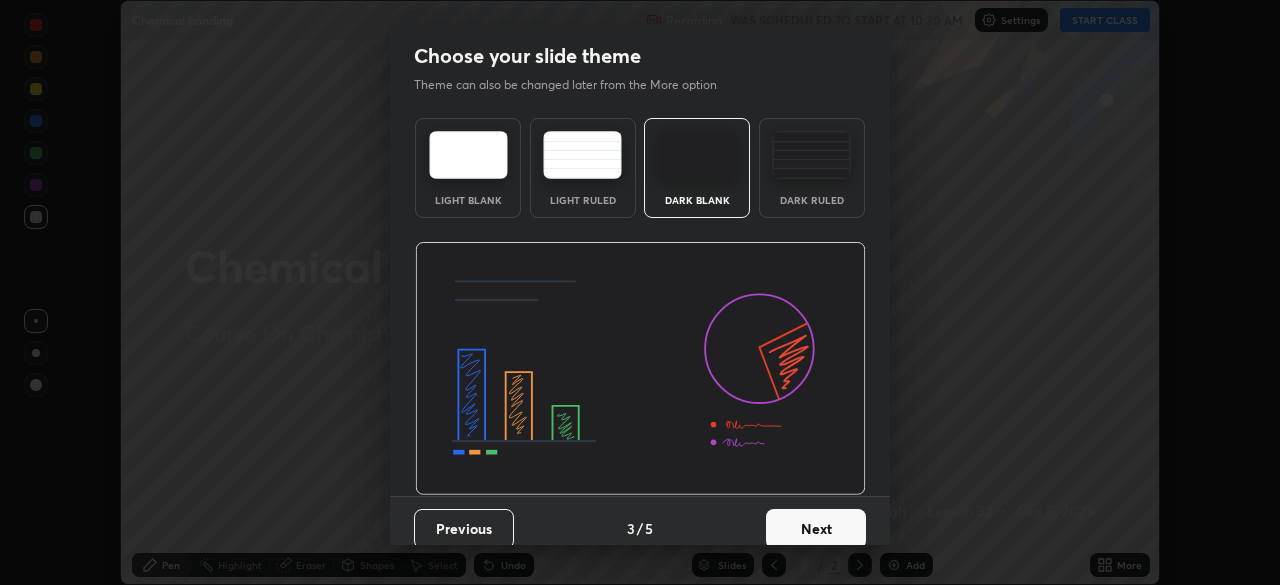 click on "Next" at bounding box center [816, 529] 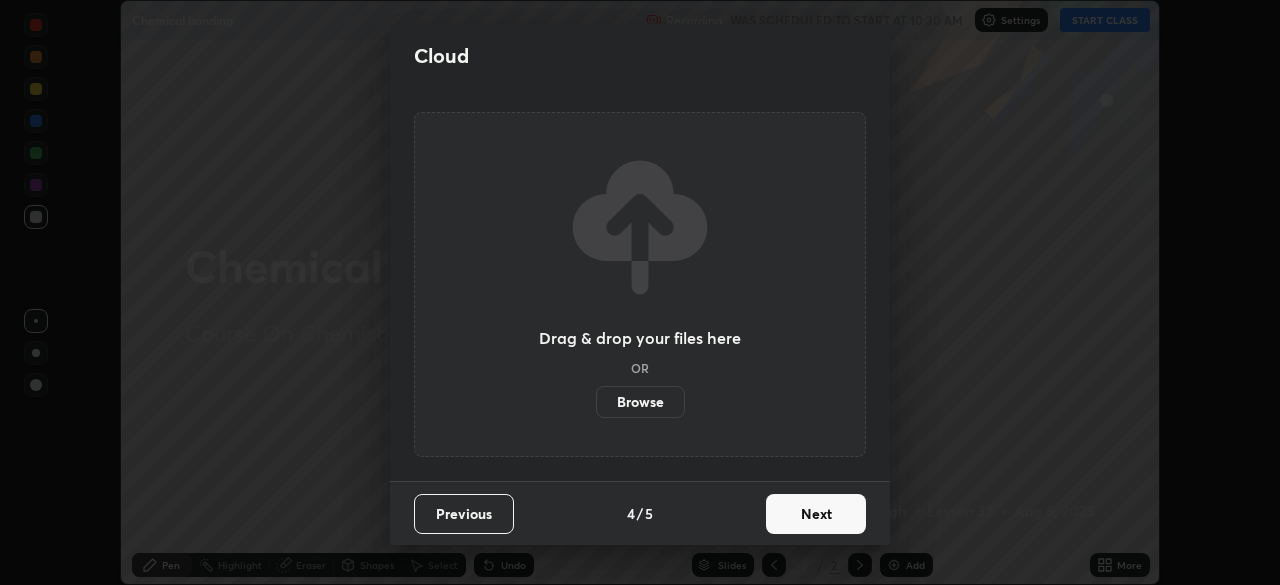 click on "Next" at bounding box center [816, 514] 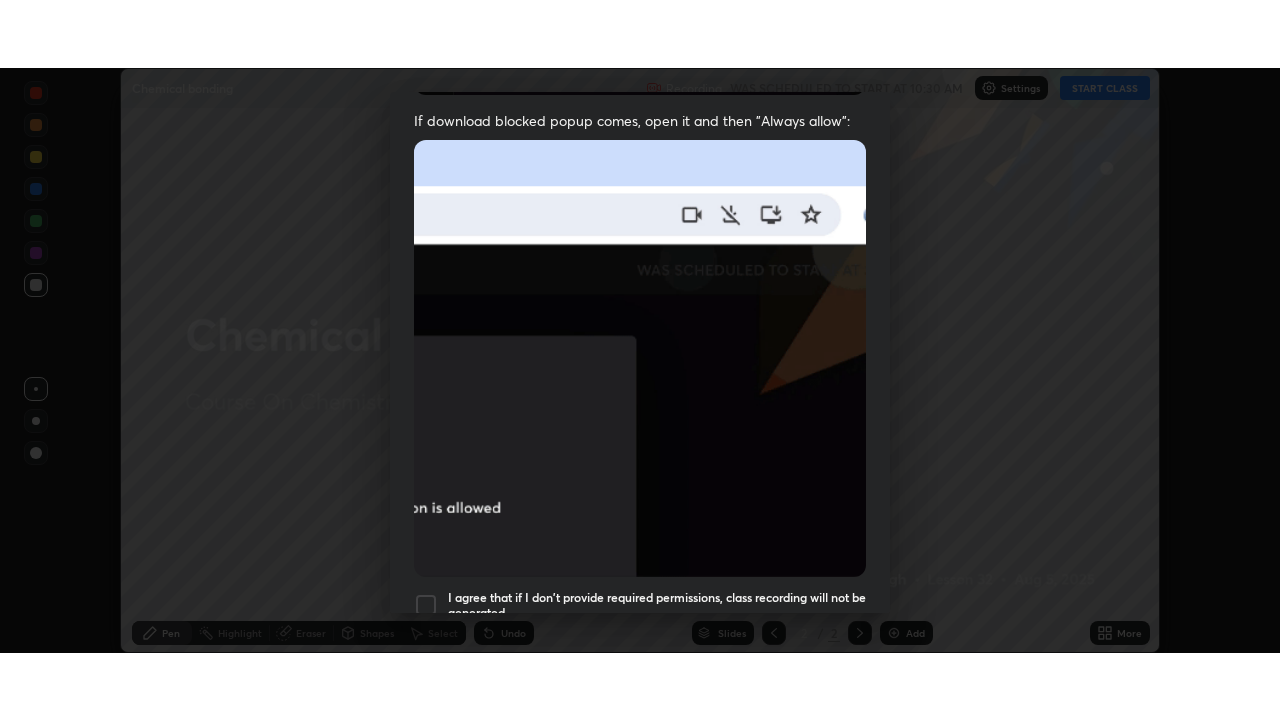 scroll, scrollTop: 479, scrollLeft: 0, axis: vertical 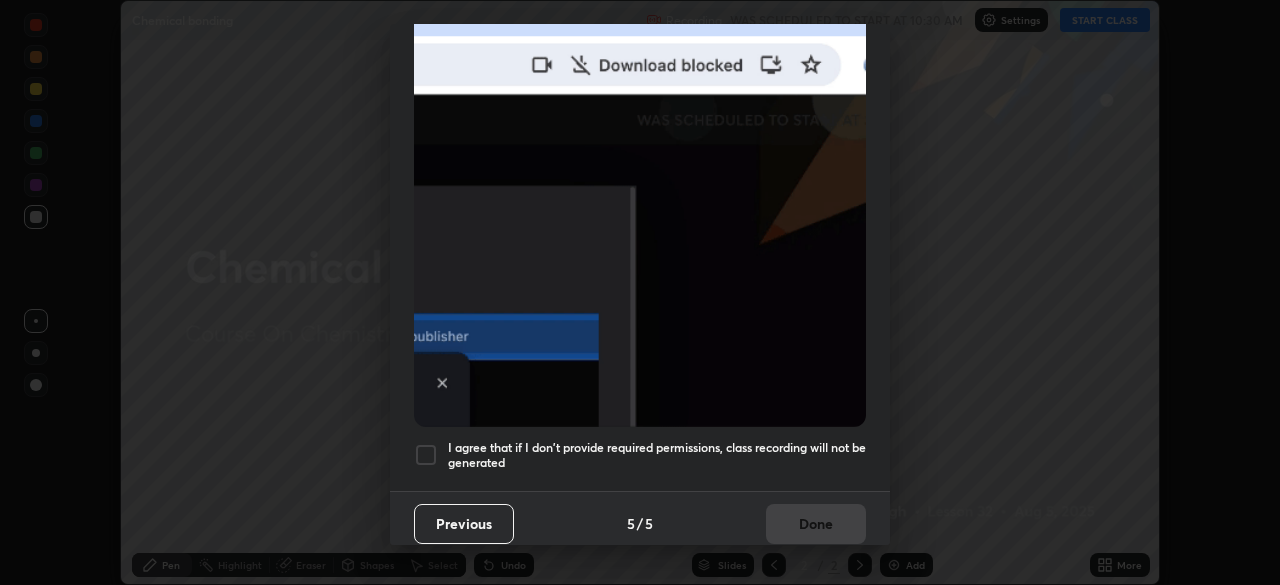 click at bounding box center [426, 455] 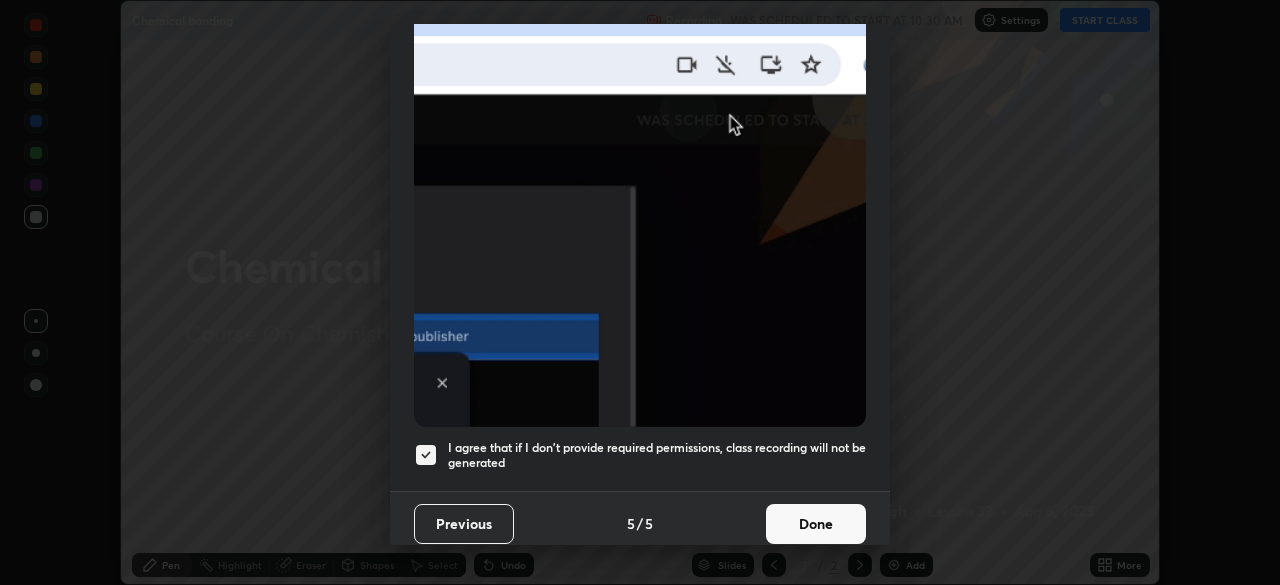 click on "Done" at bounding box center (816, 524) 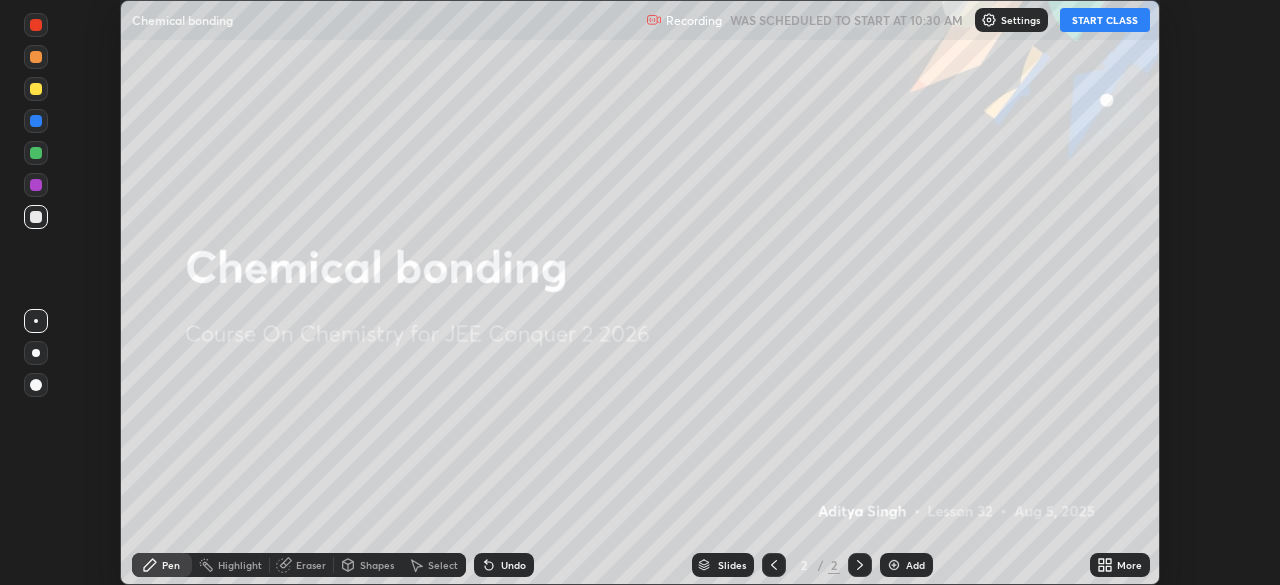click on "START CLASS" at bounding box center [1105, 20] 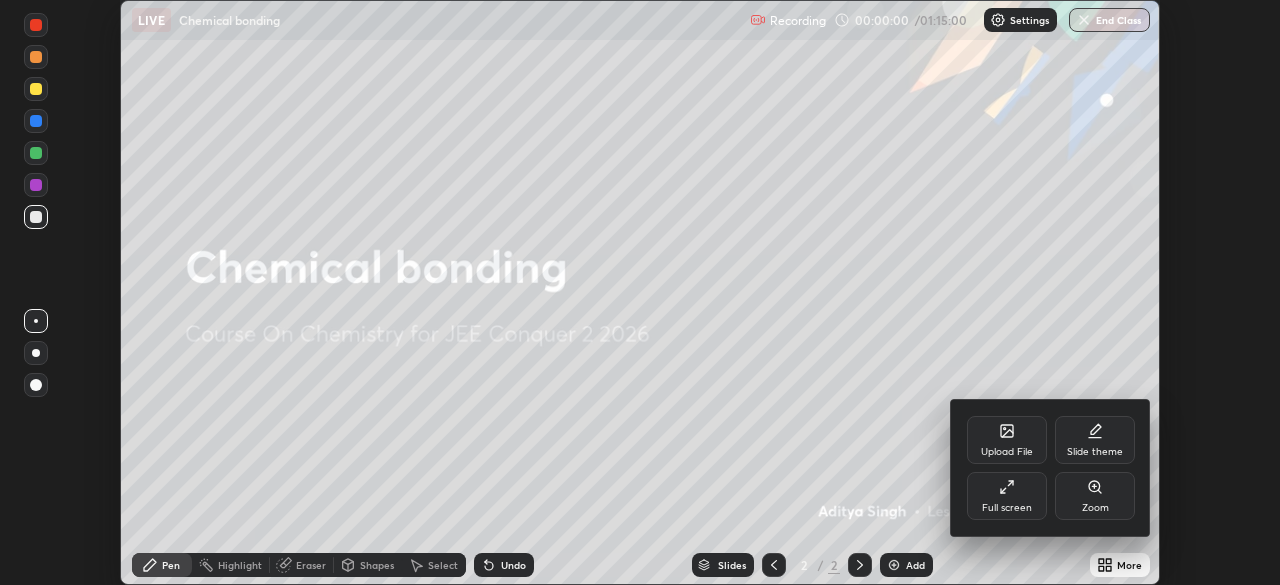 click on "Full screen" at bounding box center [1007, 496] 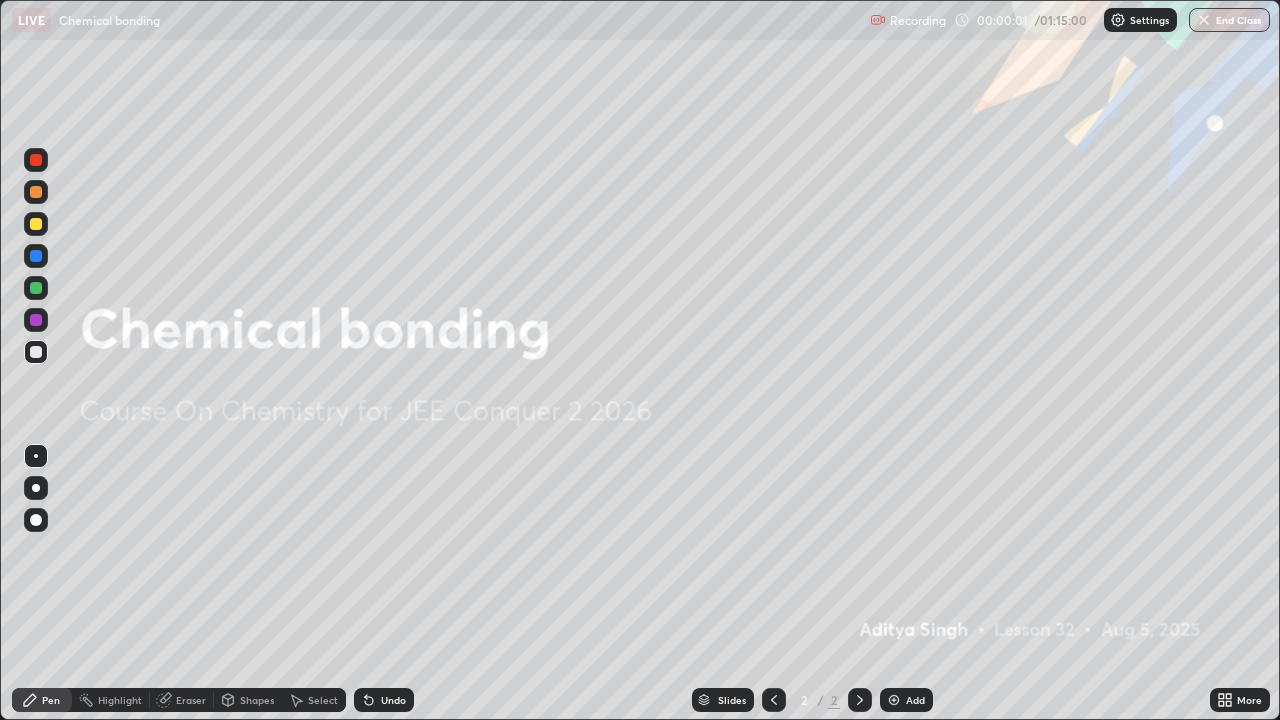 scroll, scrollTop: 99280, scrollLeft: 98720, axis: both 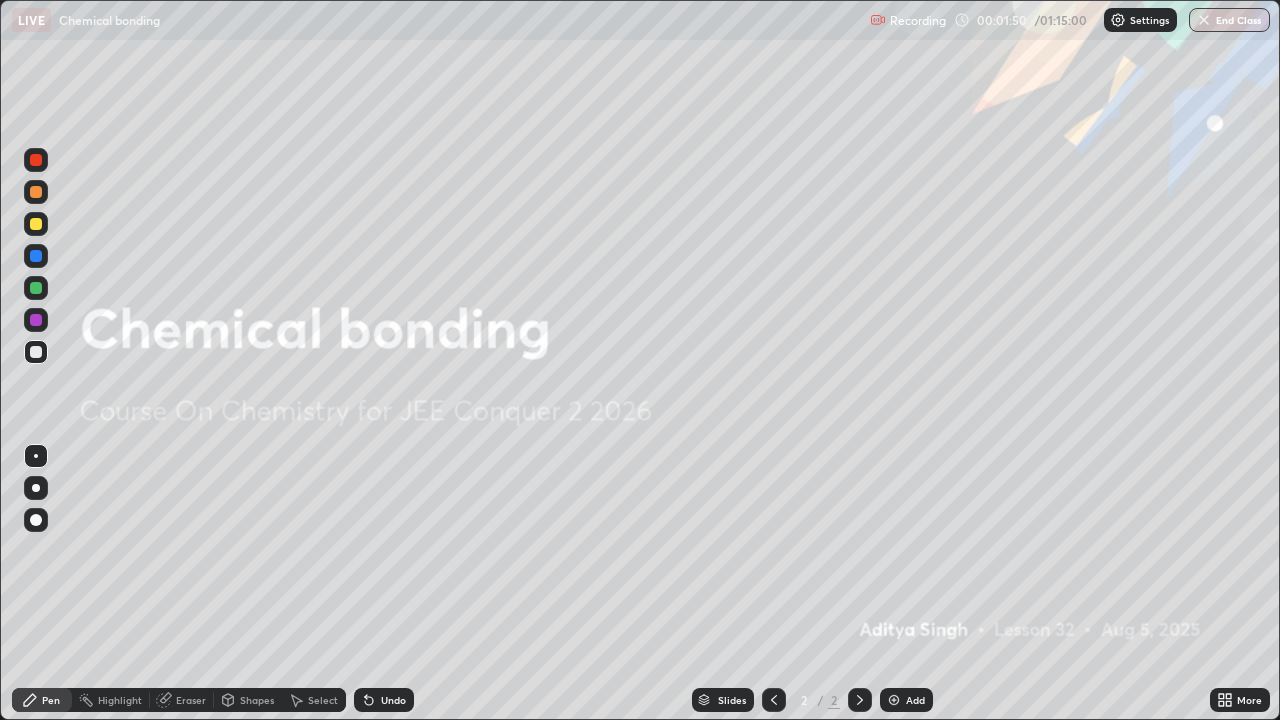 click at bounding box center [894, 700] 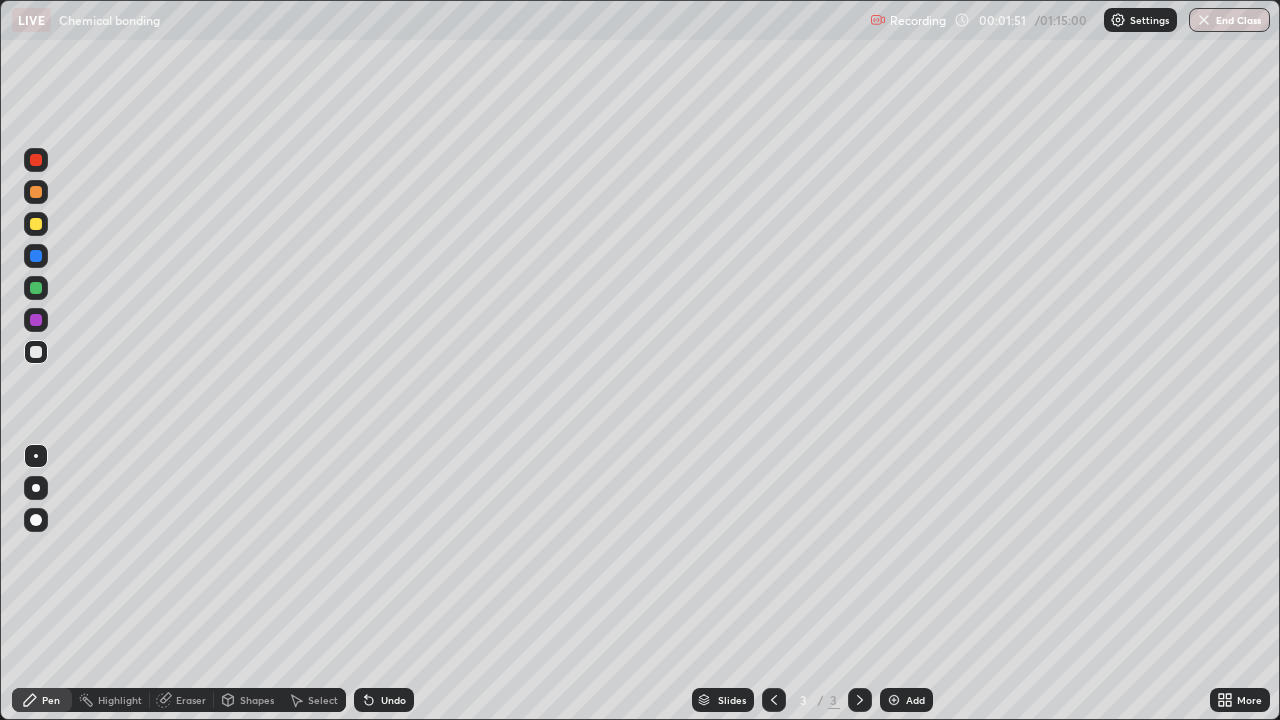 click at bounding box center (36, 224) 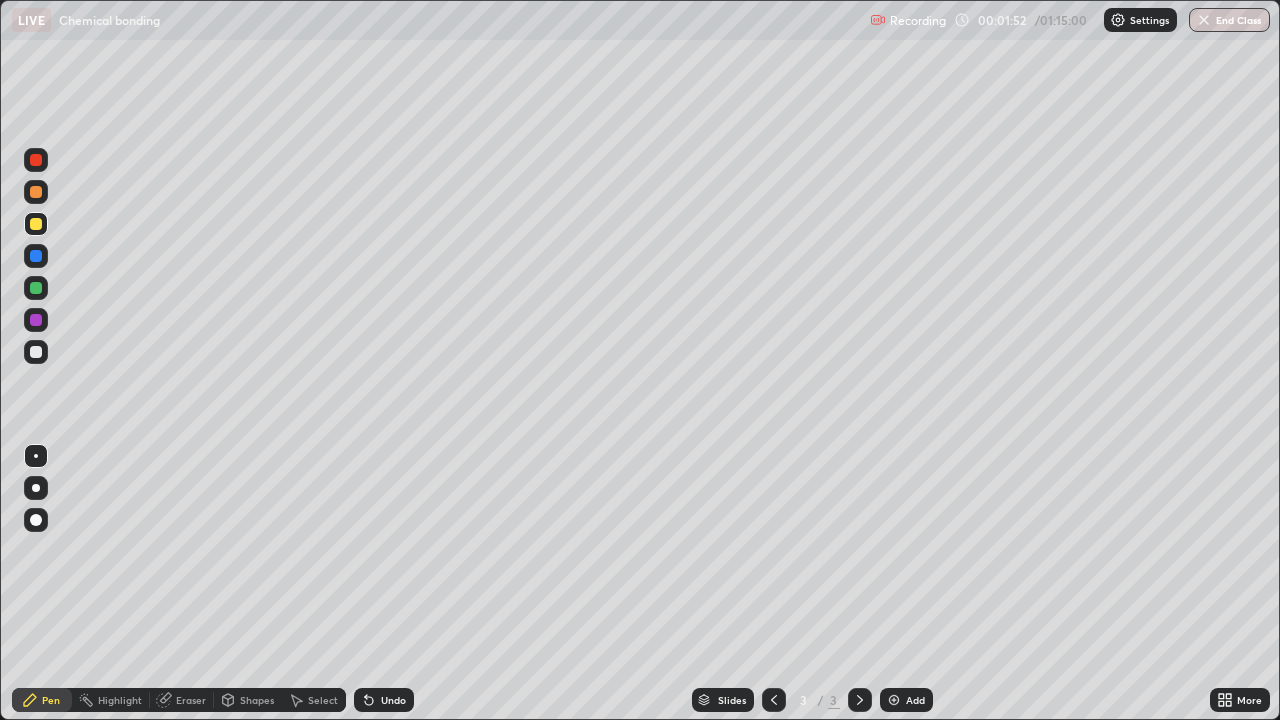 click at bounding box center [36, 488] 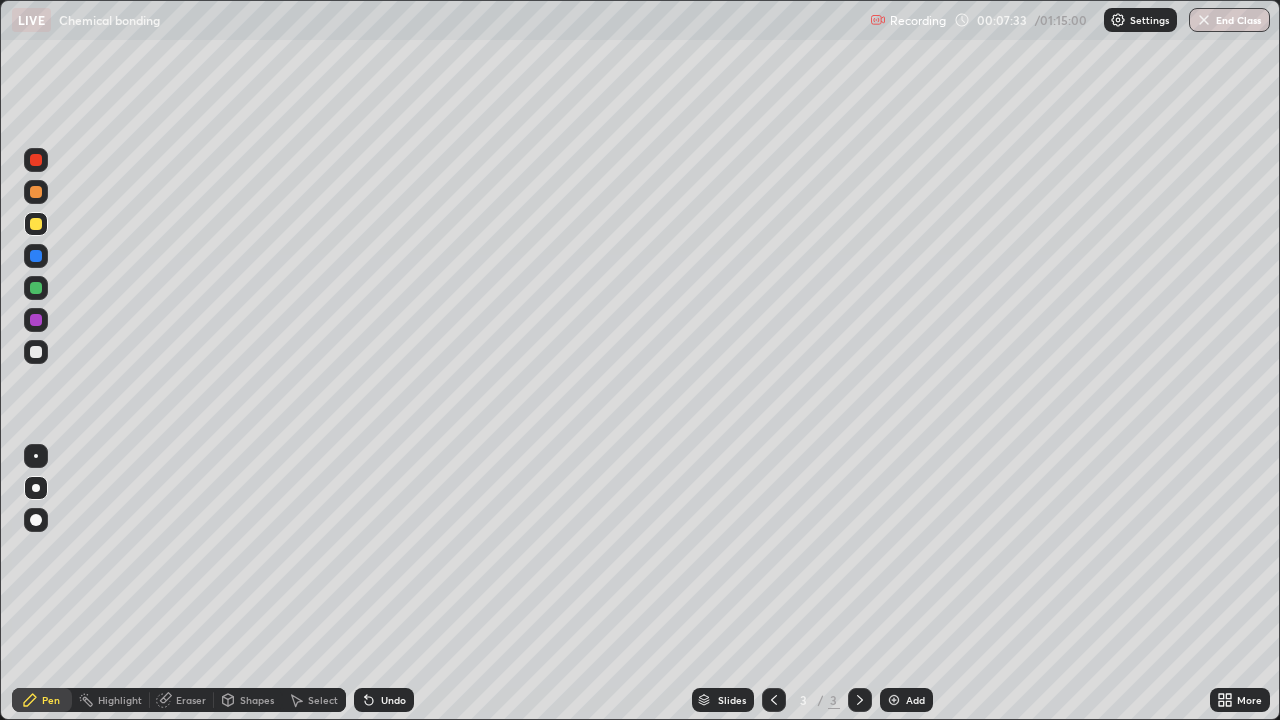 click at bounding box center [36, 352] 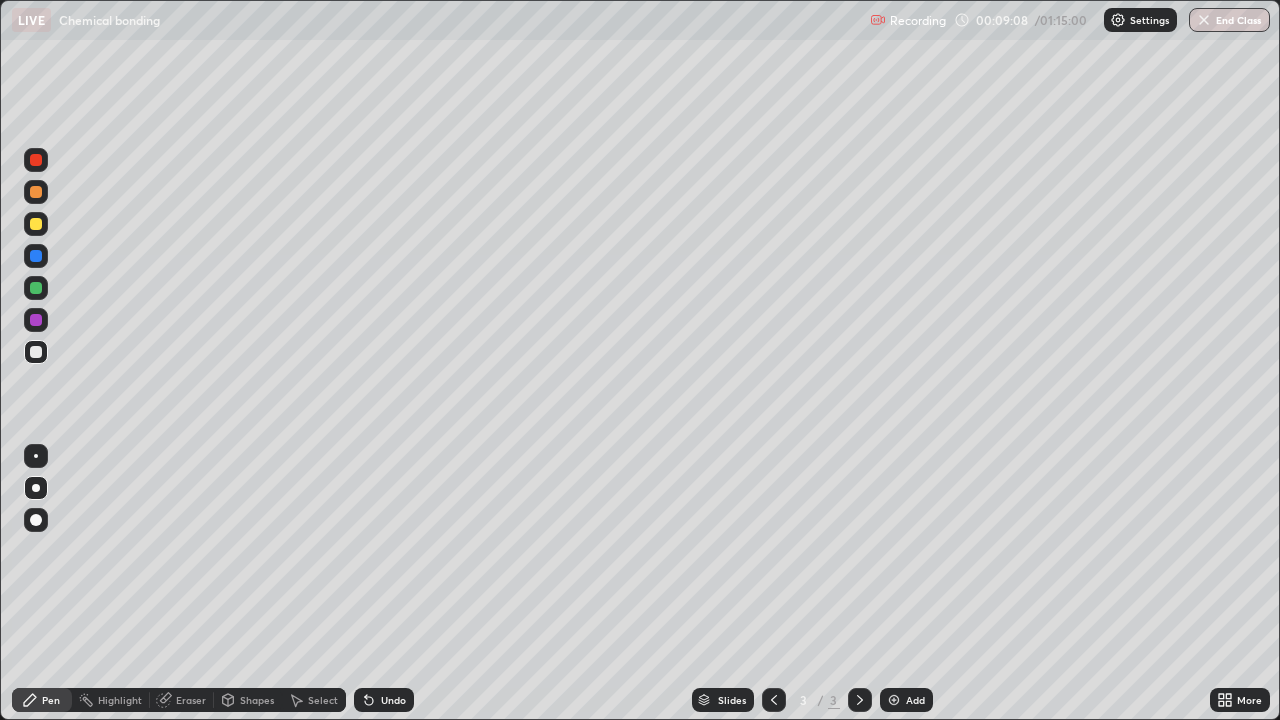 click on "Undo" at bounding box center (384, 700) 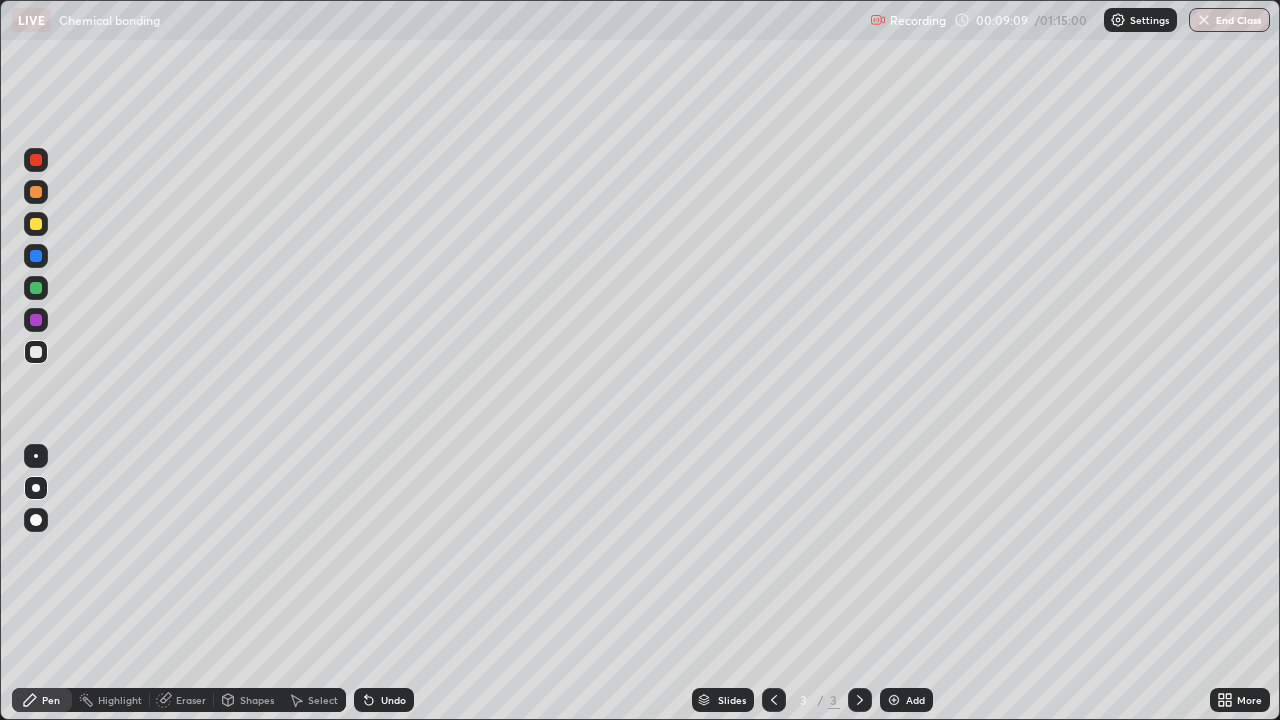 click on "Undo" at bounding box center (393, 700) 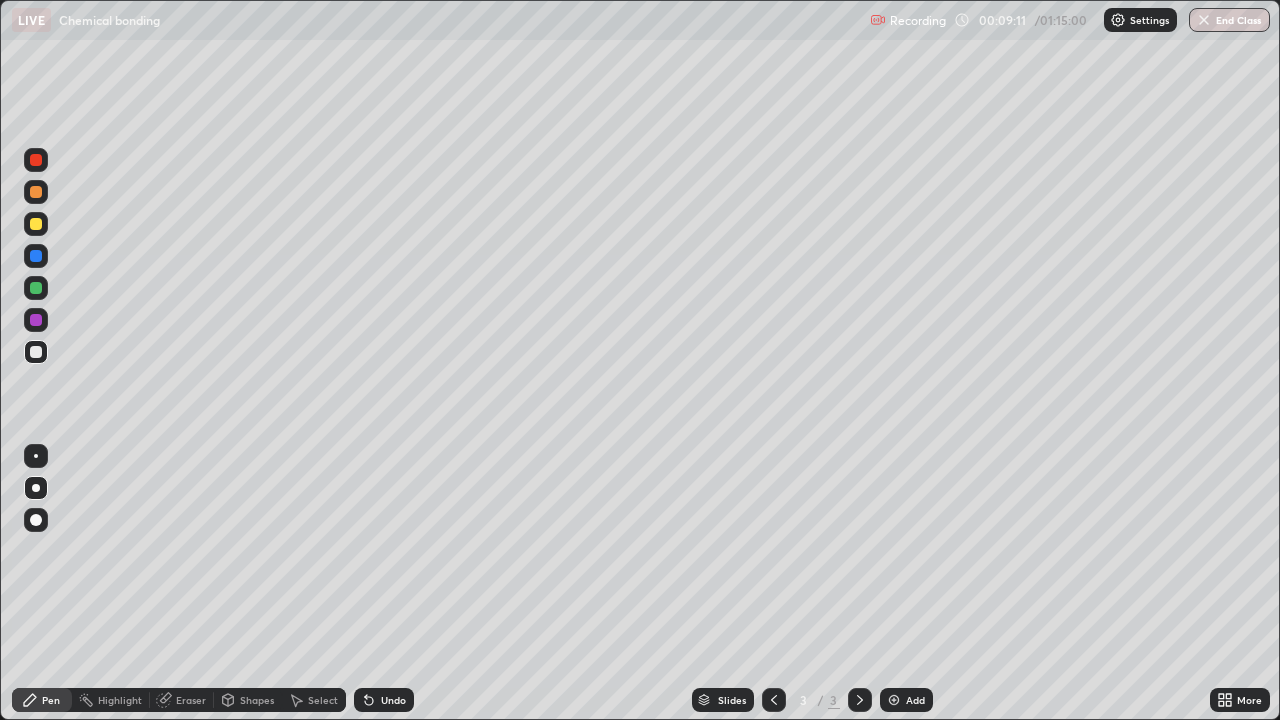 click on "Undo" at bounding box center [393, 700] 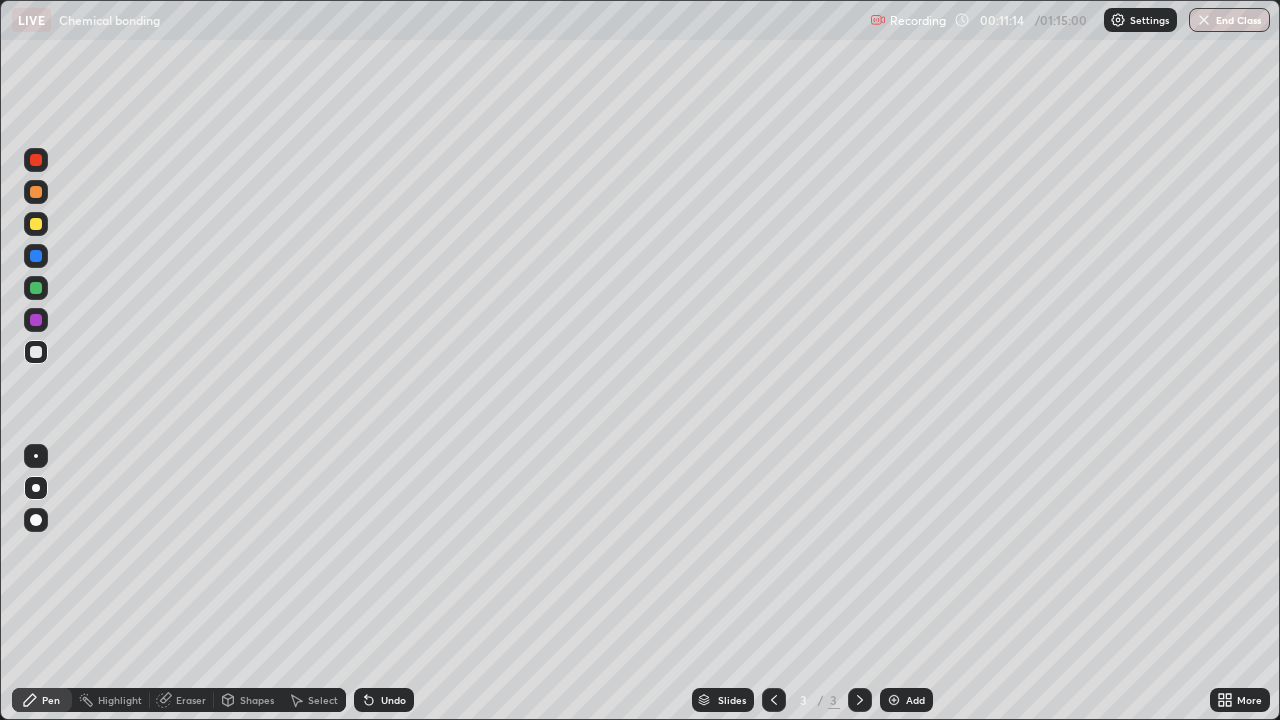click at bounding box center [36, 224] 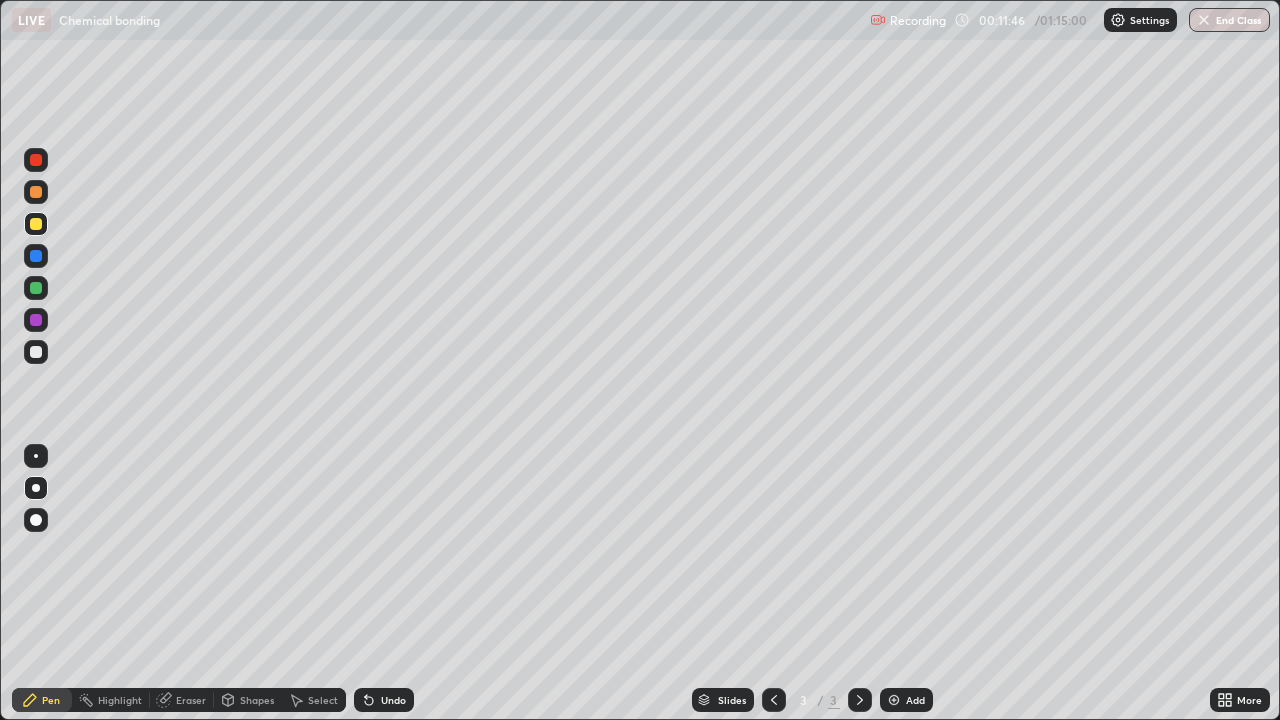 click on "Add" at bounding box center (915, 700) 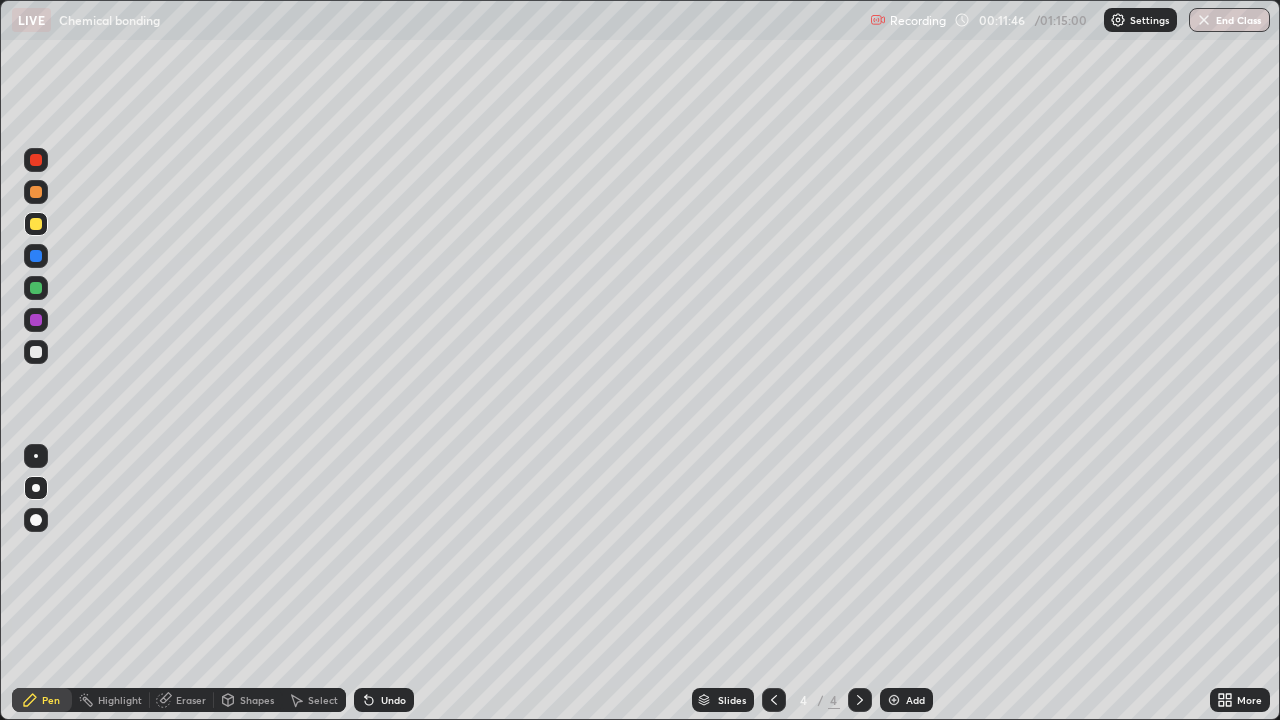 click on "Add" at bounding box center [915, 700] 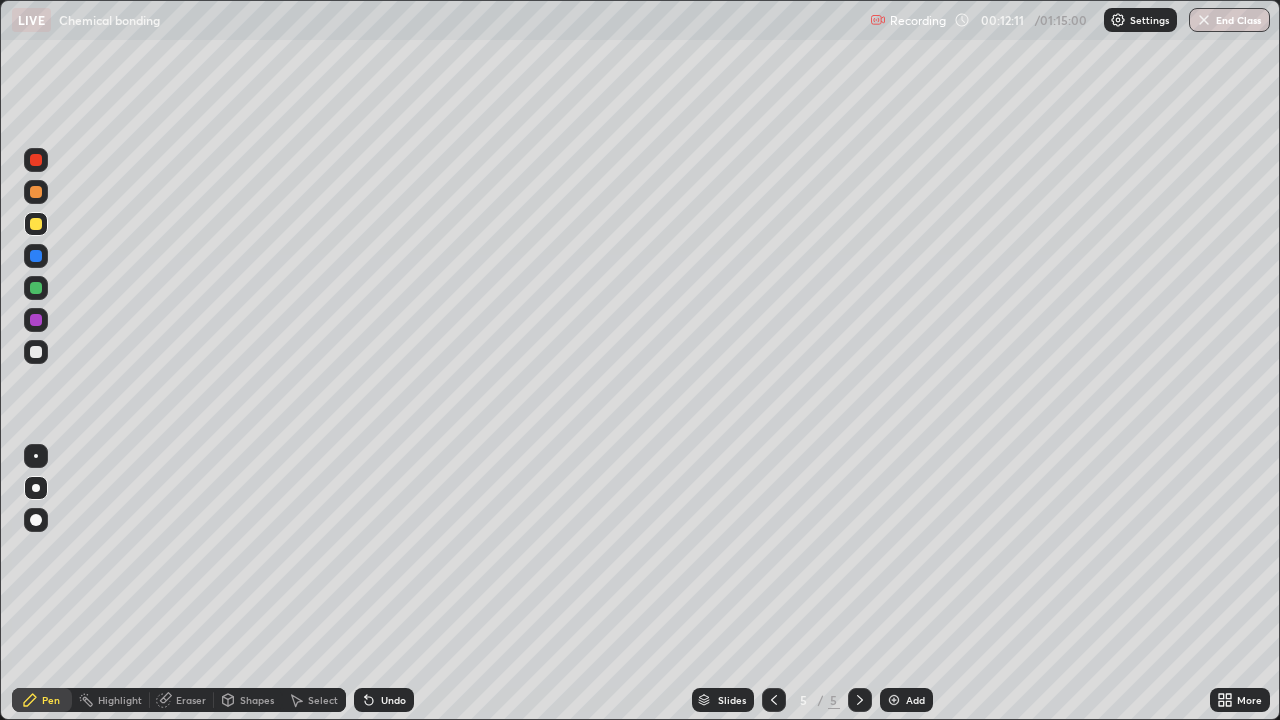 click at bounding box center [36, 352] 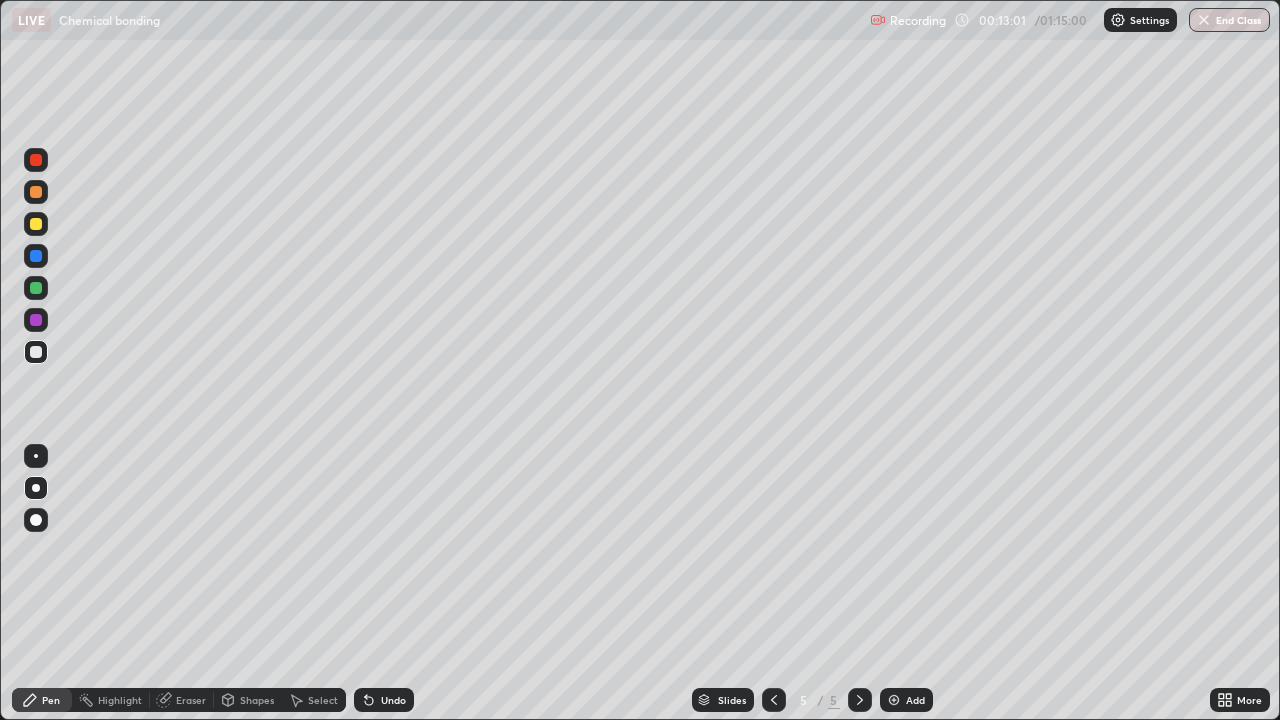 click on "Undo" at bounding box center (393, 700) 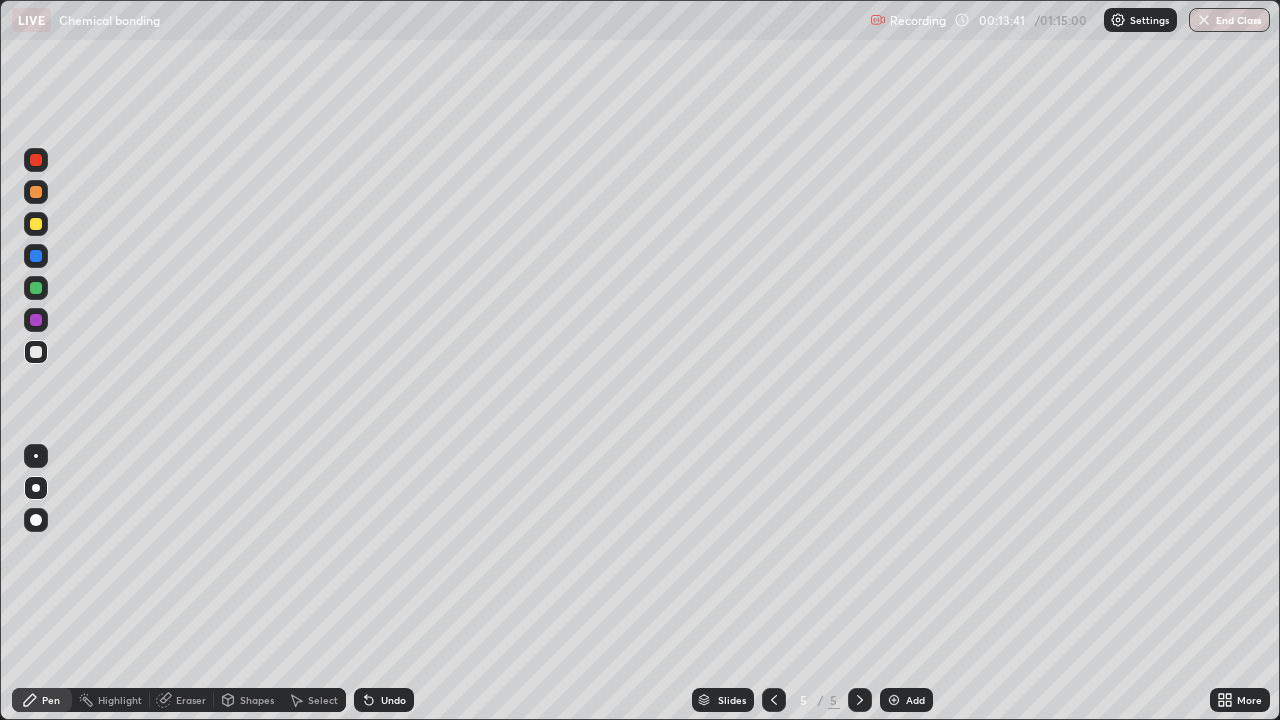 click at bounding box center (36, 224) 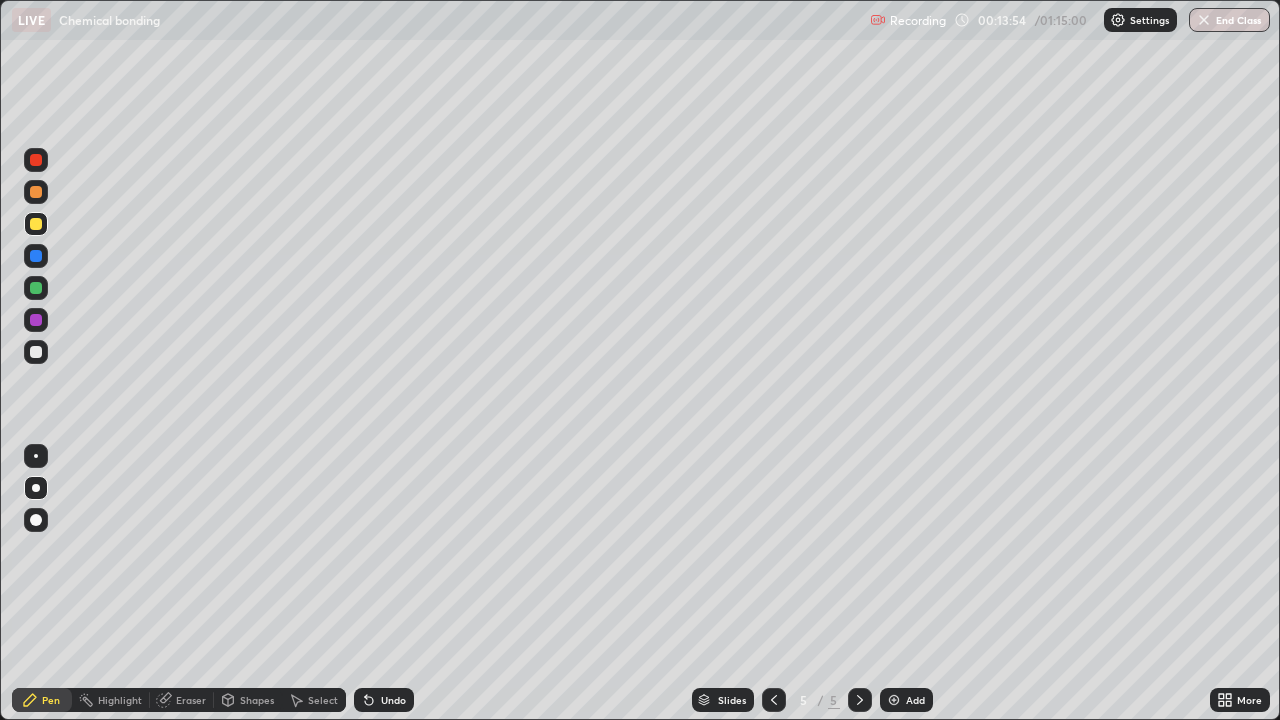 click at bounding box center [36, 352] 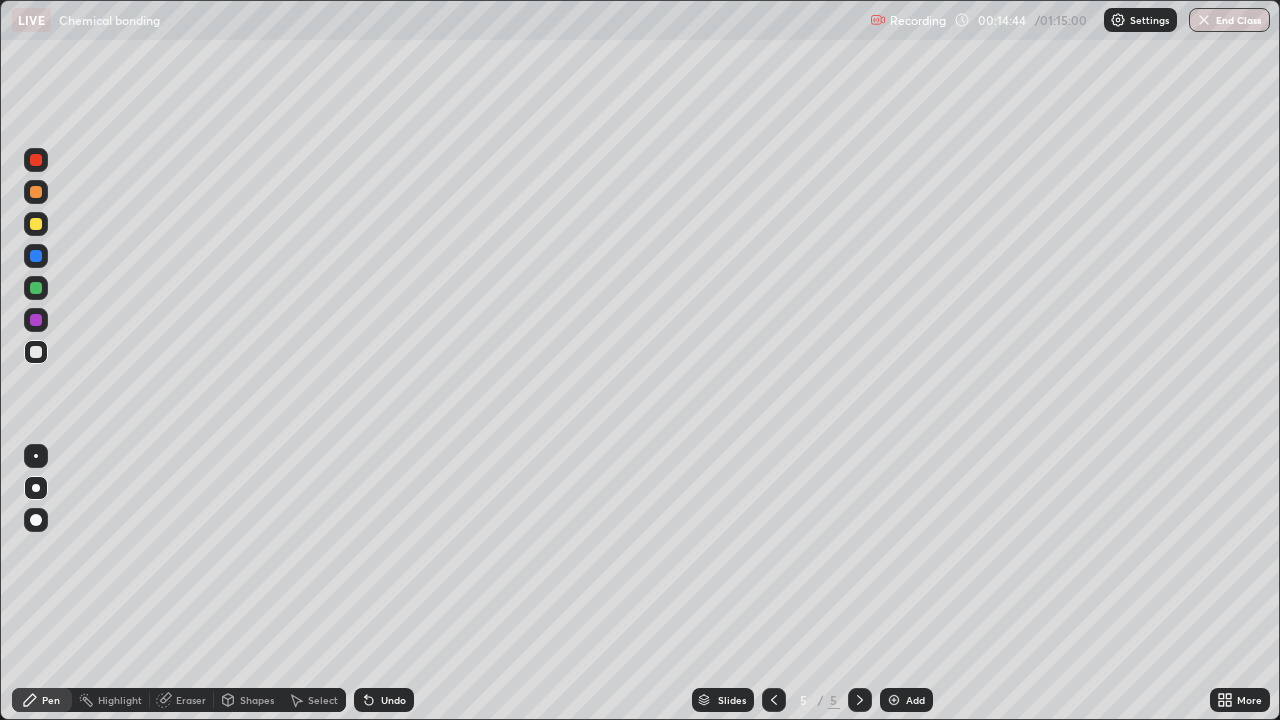 click at bounding box center [36, 224] 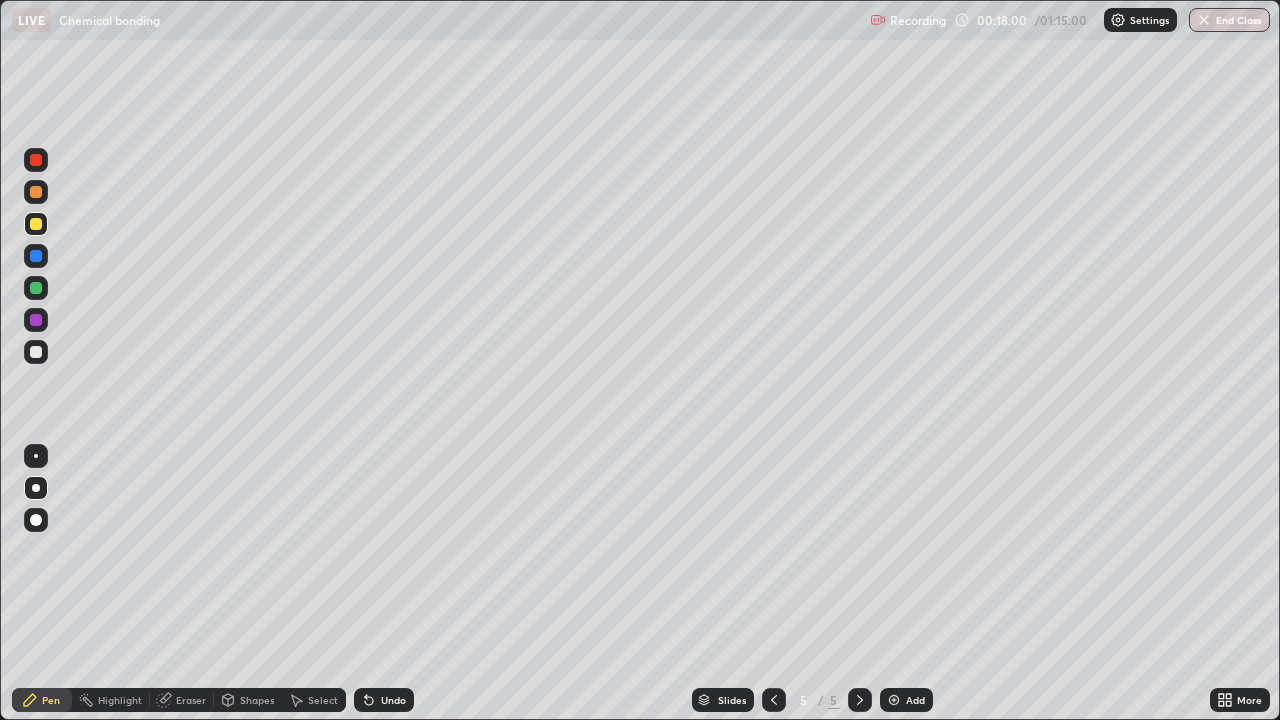 click on "Add" at bounding box center [915, 700] 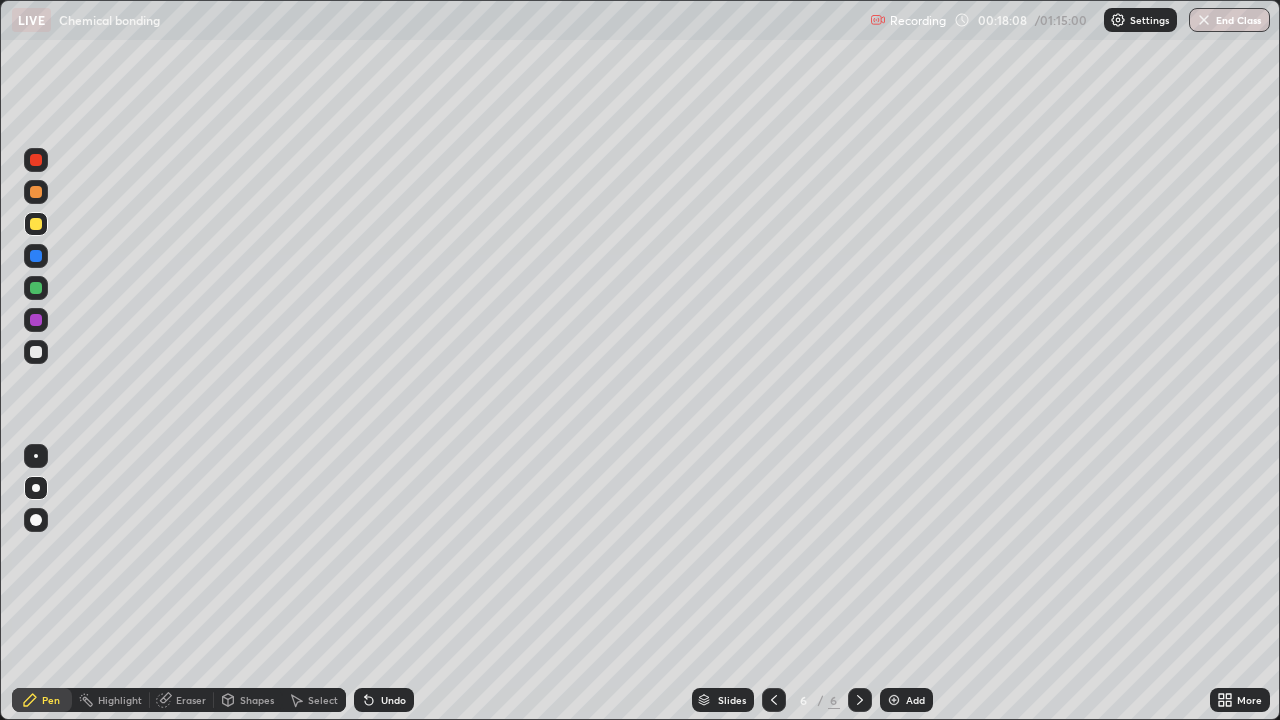 click at bounding box center (36, 352) 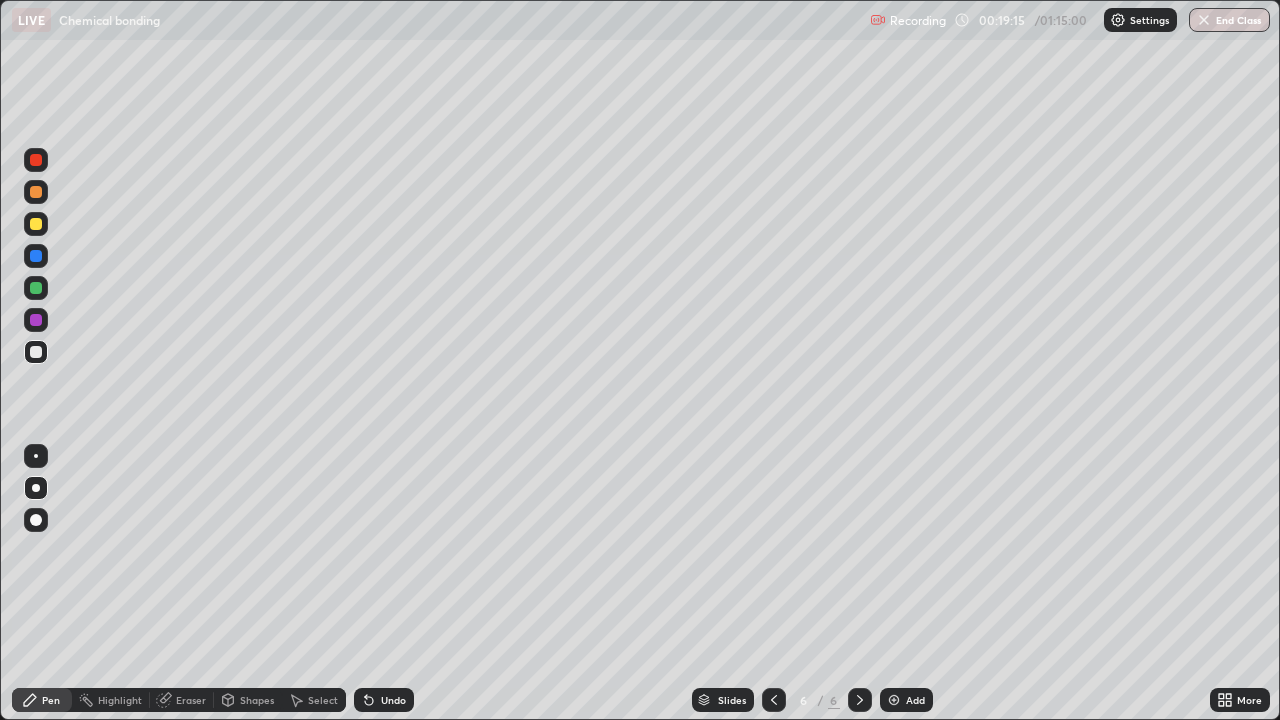click at bounding box center [36, 224] 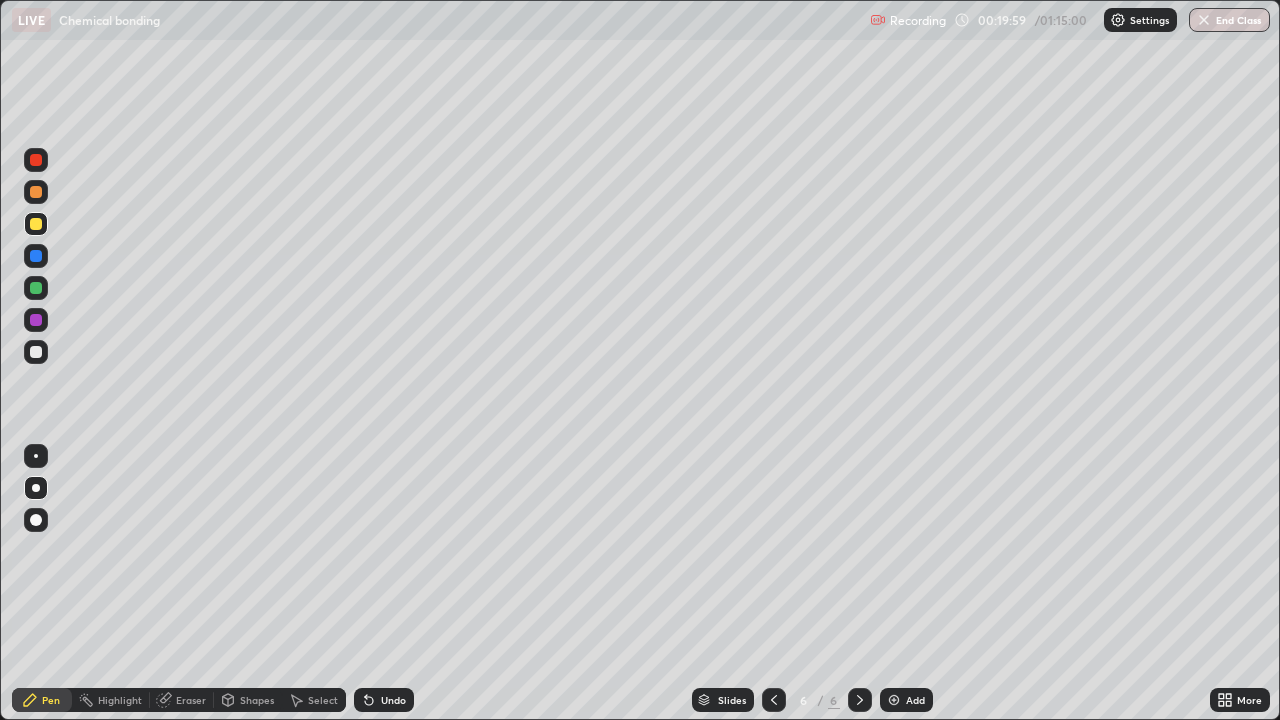click at bounding box center [36, 352] 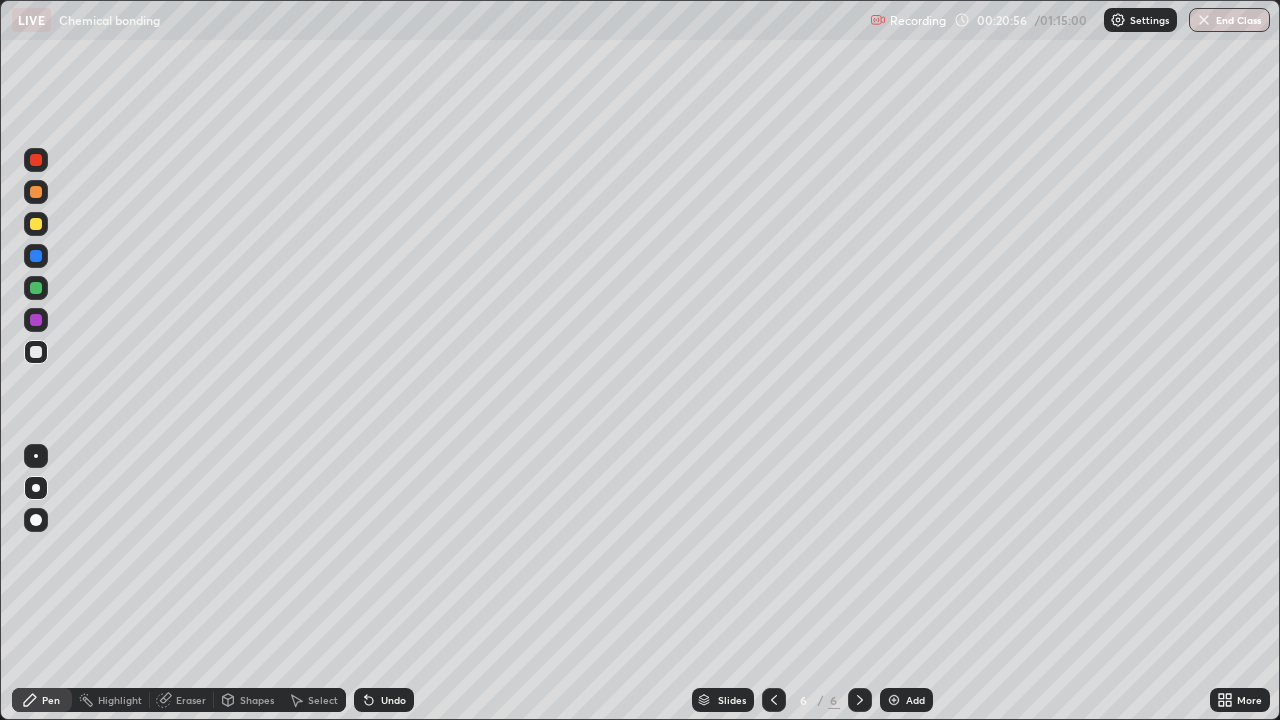 click at bounding box center [36, 224] 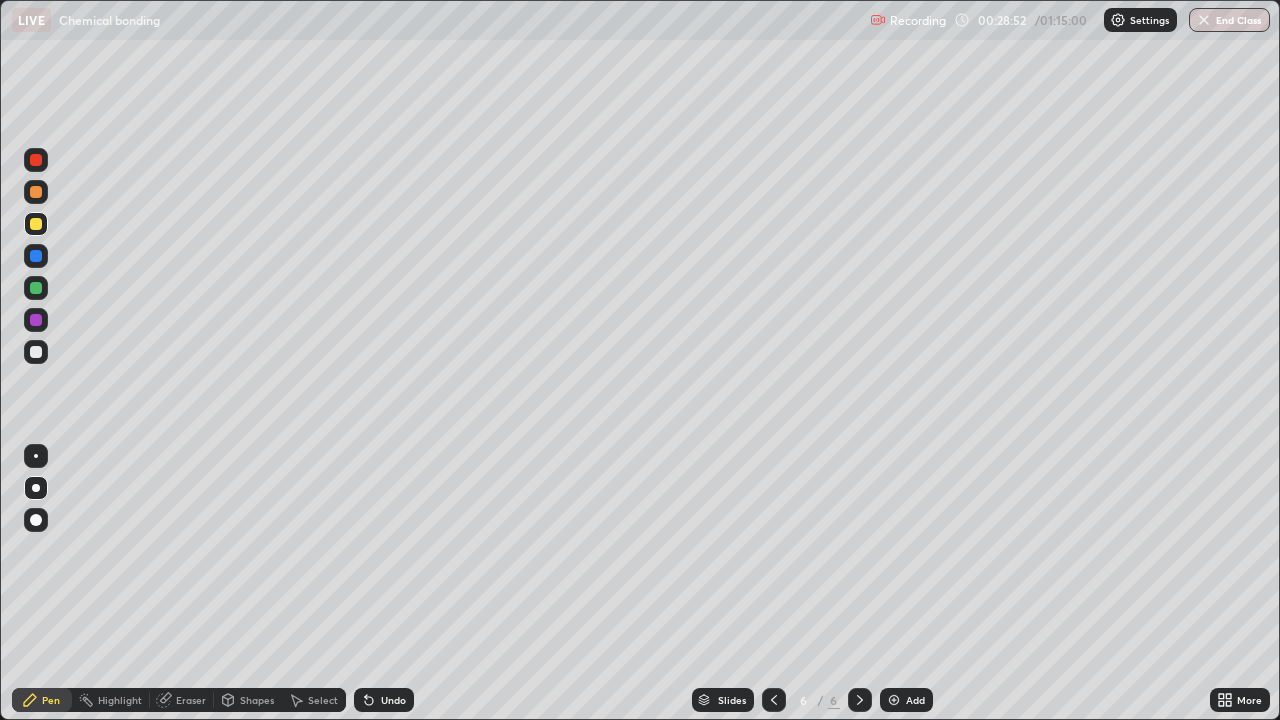 click on "Add" at bounding box center (915, 700) 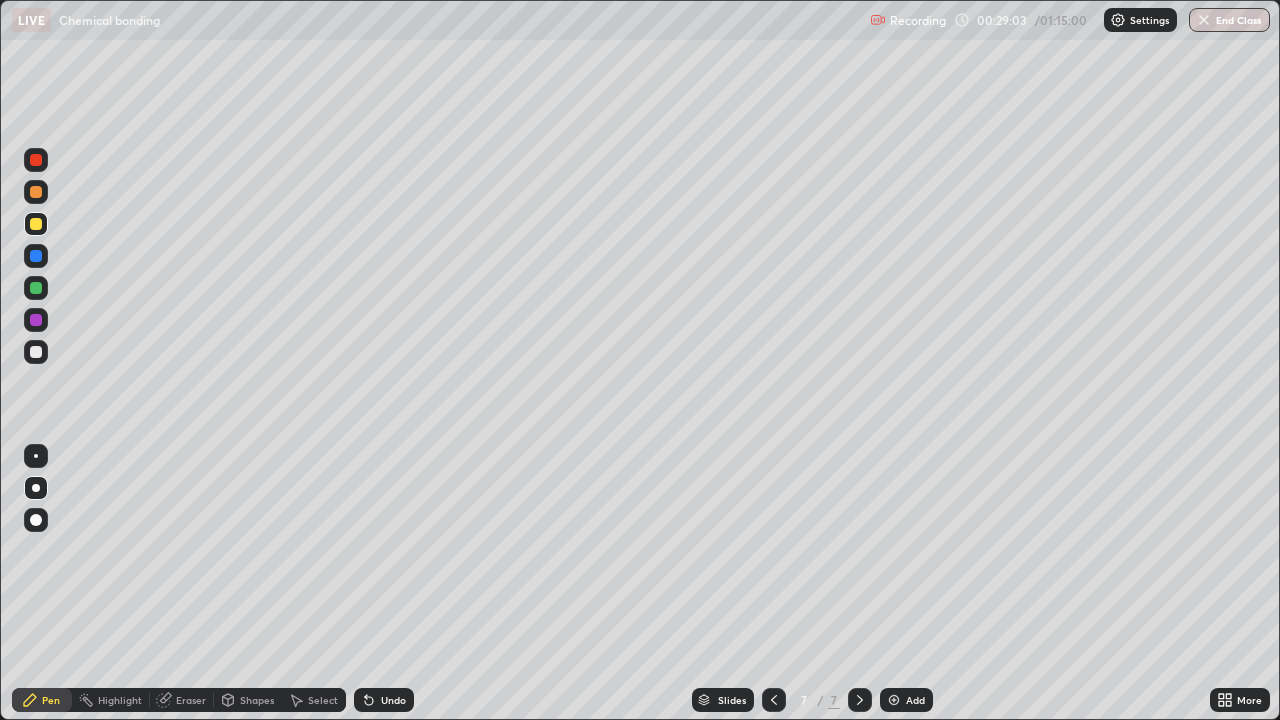 click 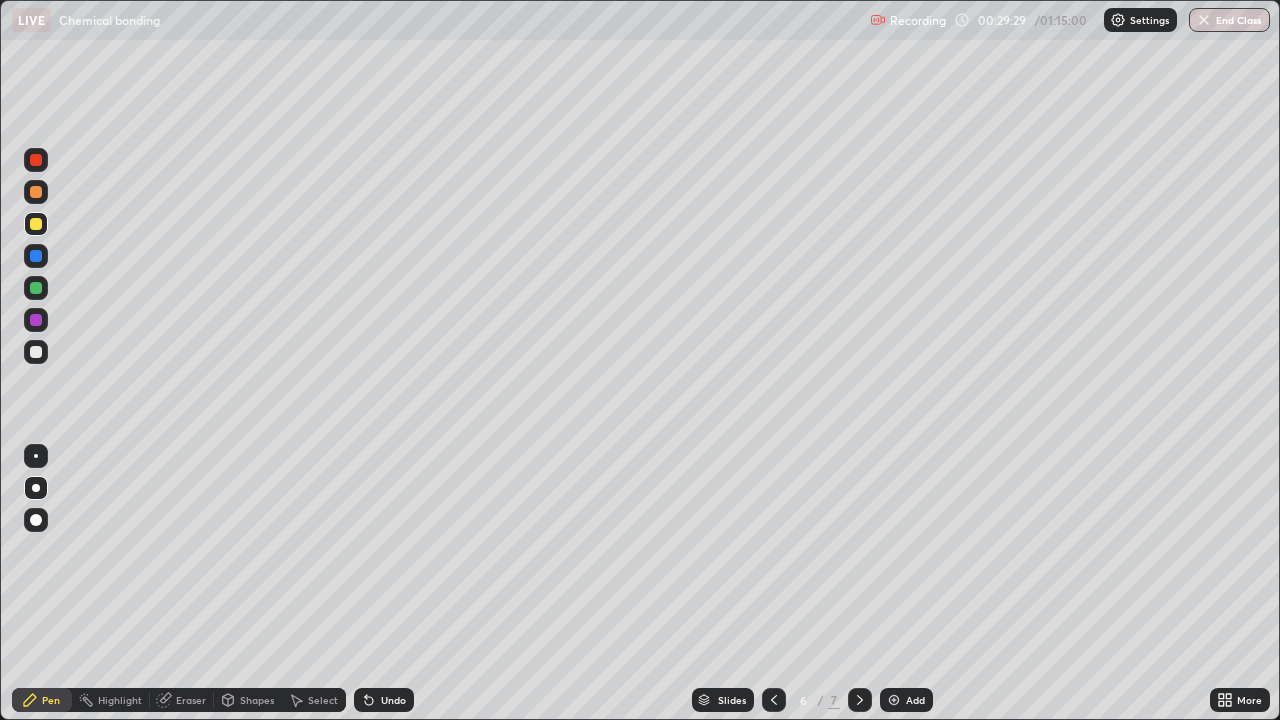 click 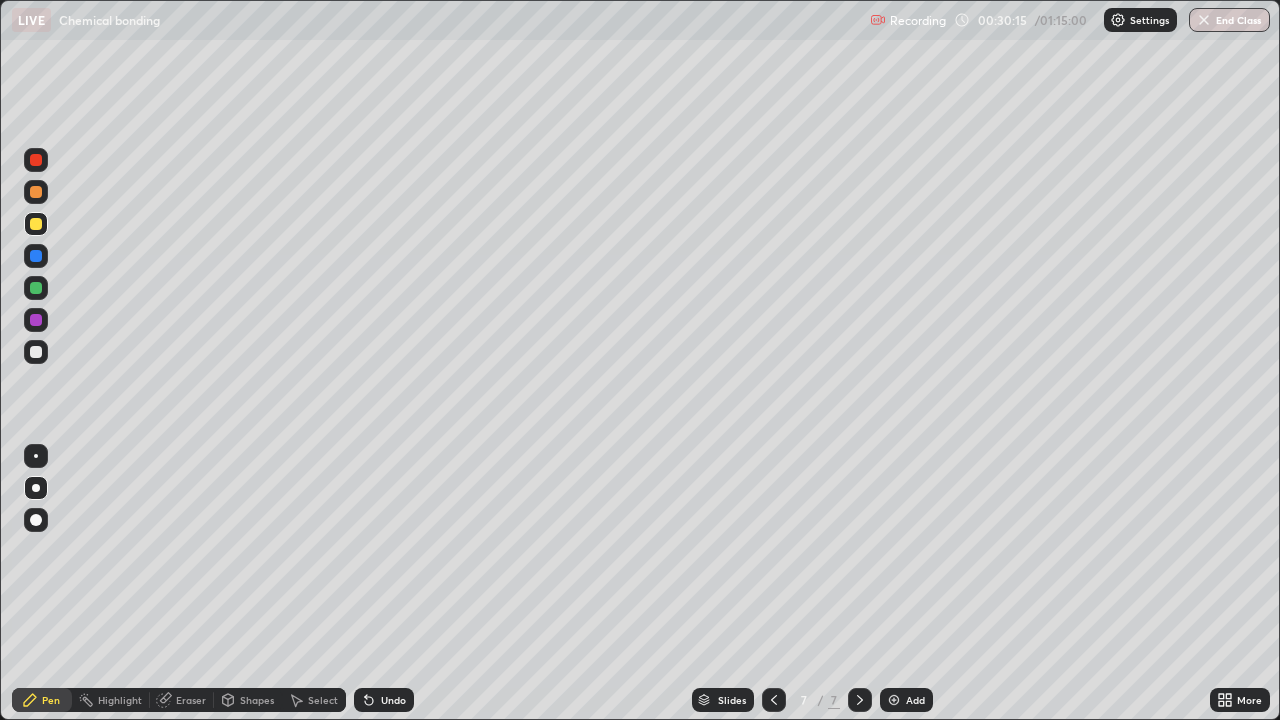 click at bounding box center [36, 352] 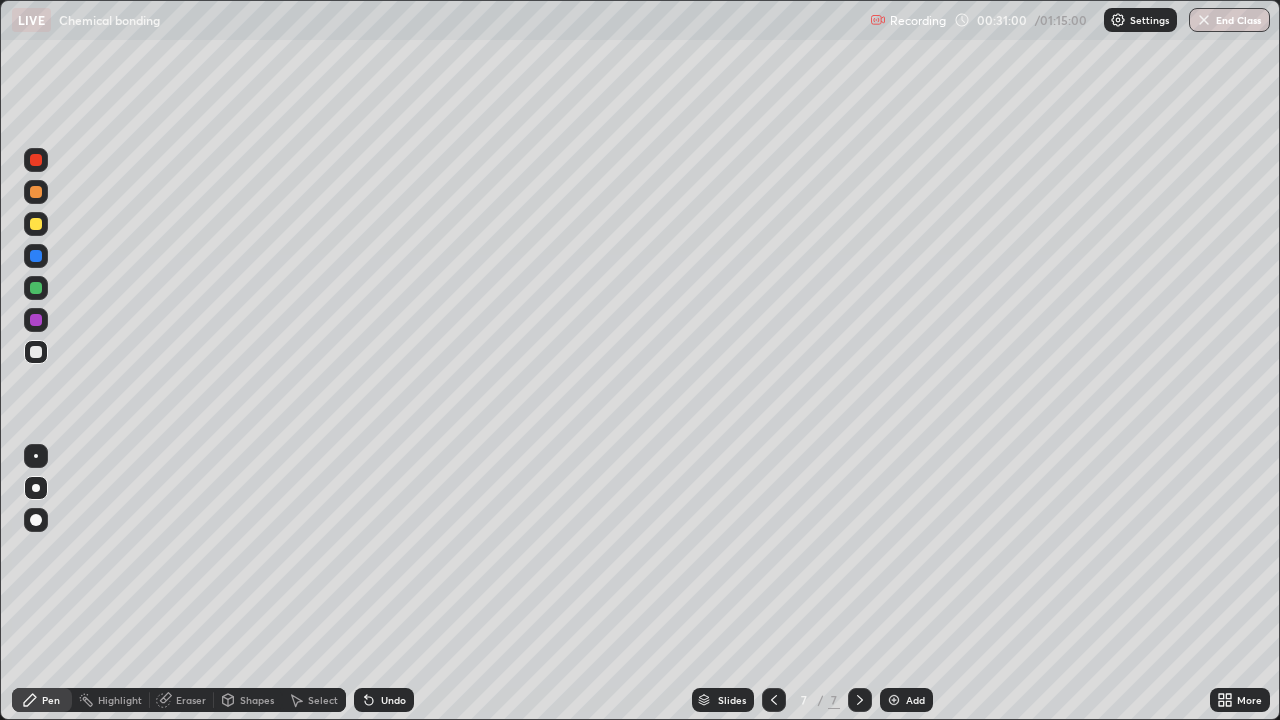 click on "Undo" at bounding box center [393, 700] 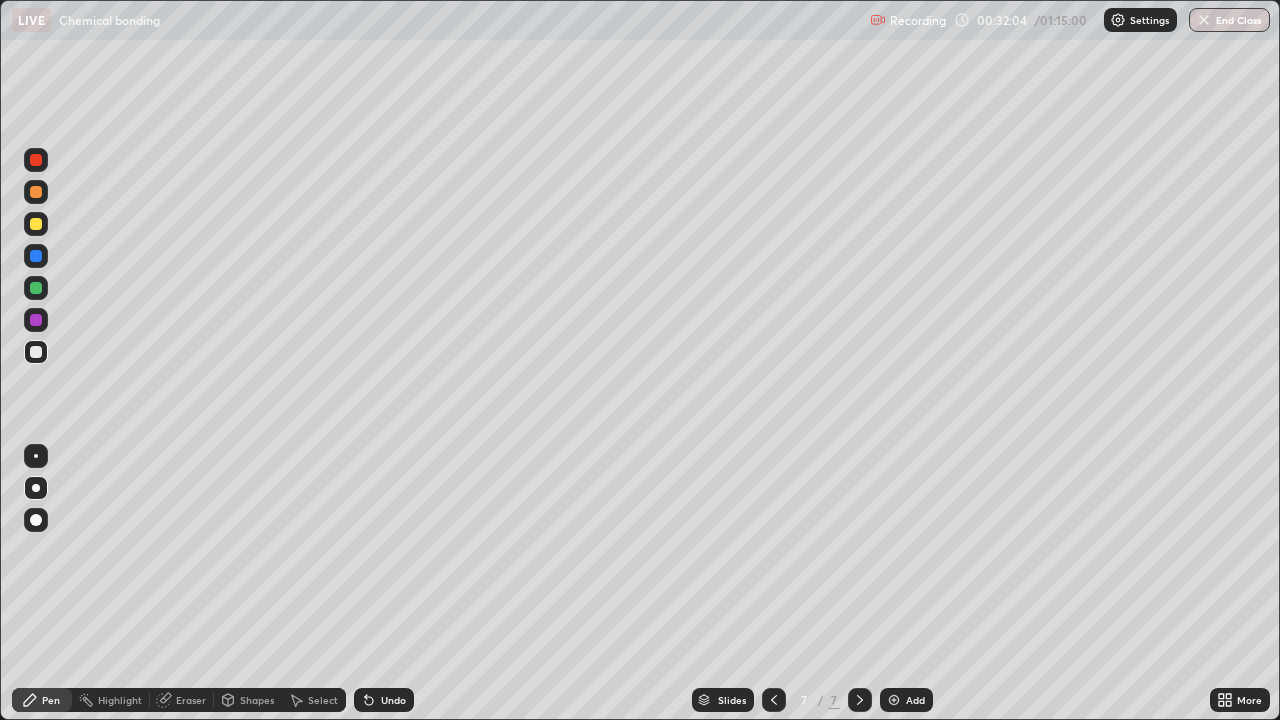 click at bounding box center [894, 700] 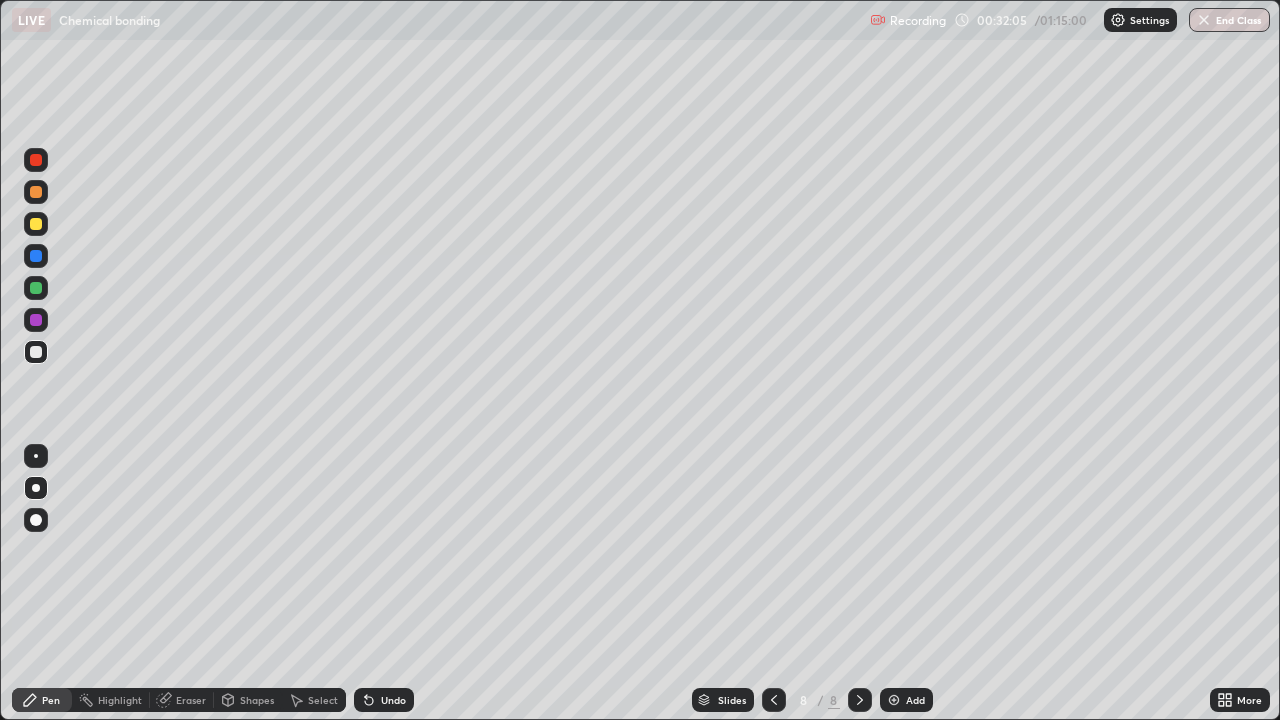 click at bounding box center [36, 224] 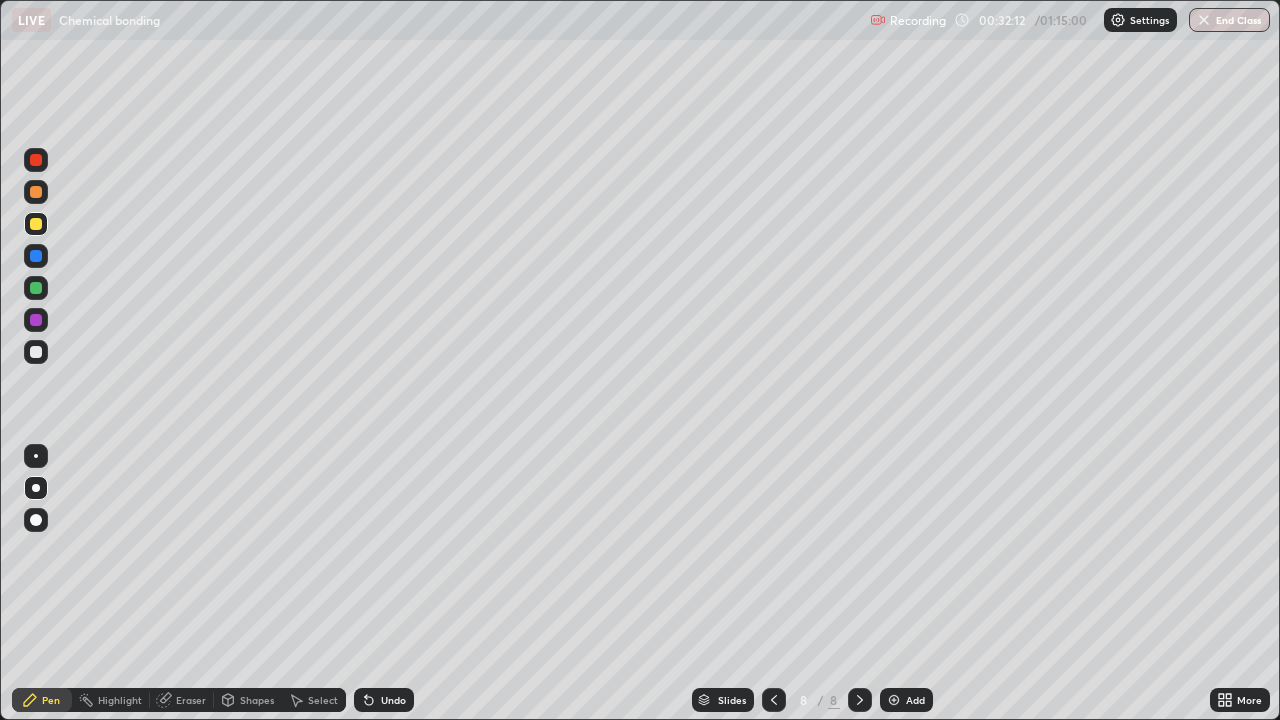 click at bounding box center (36, 352) 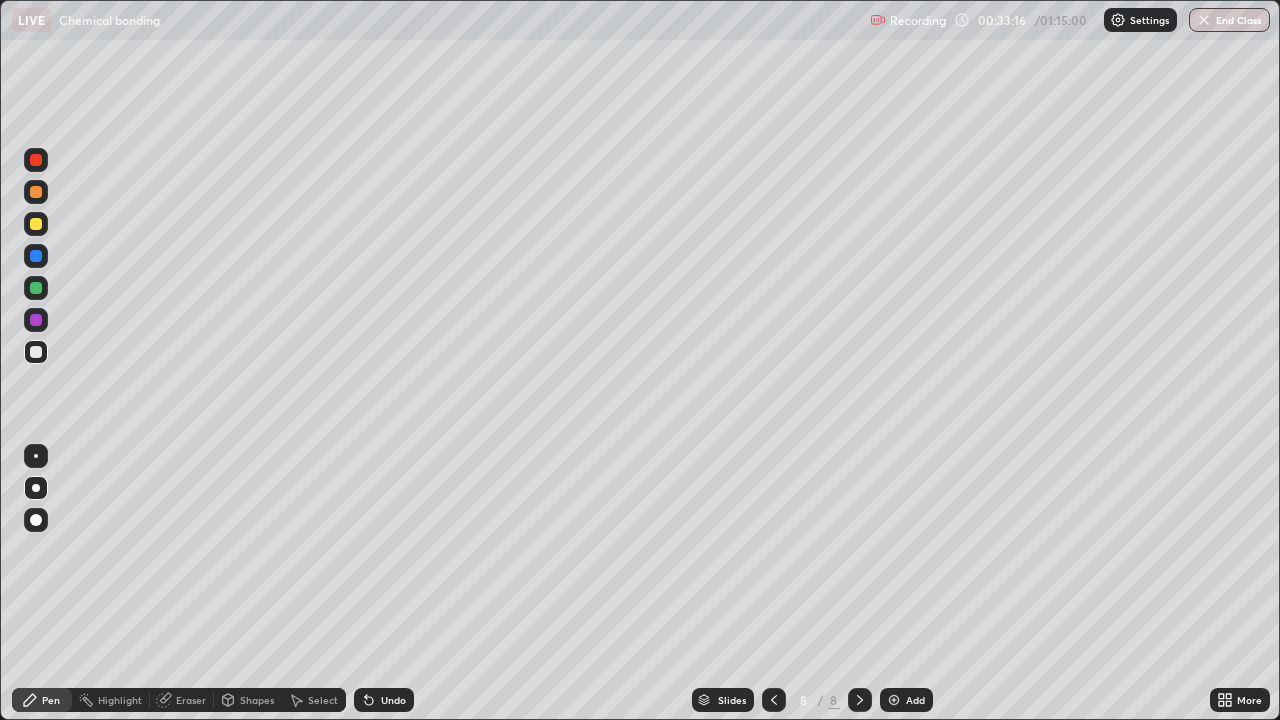 click at bounding box center [774, 700] 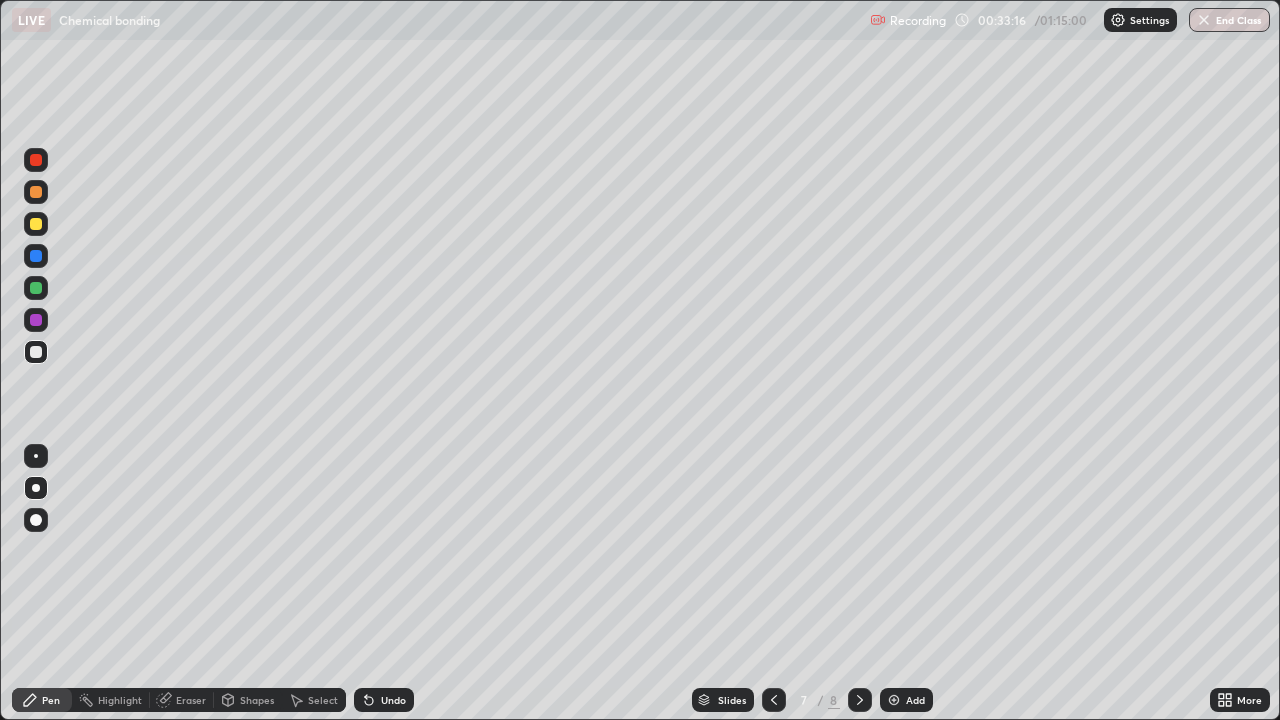 click 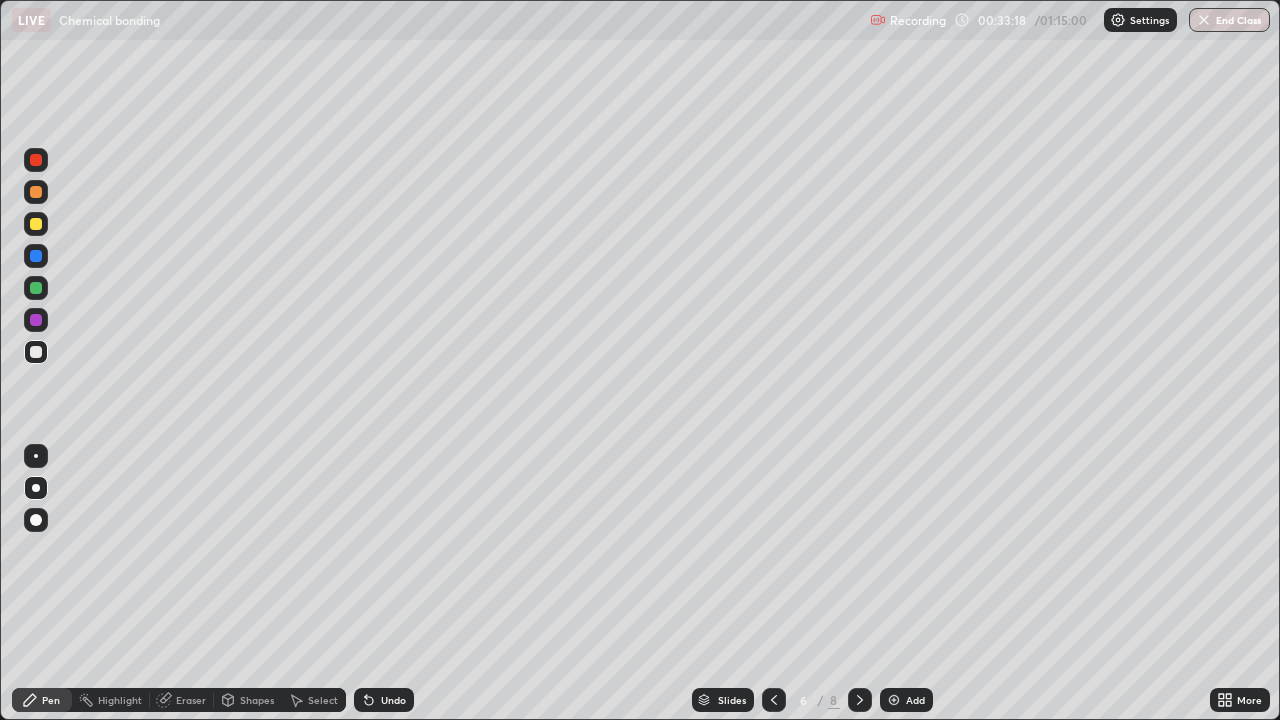 click 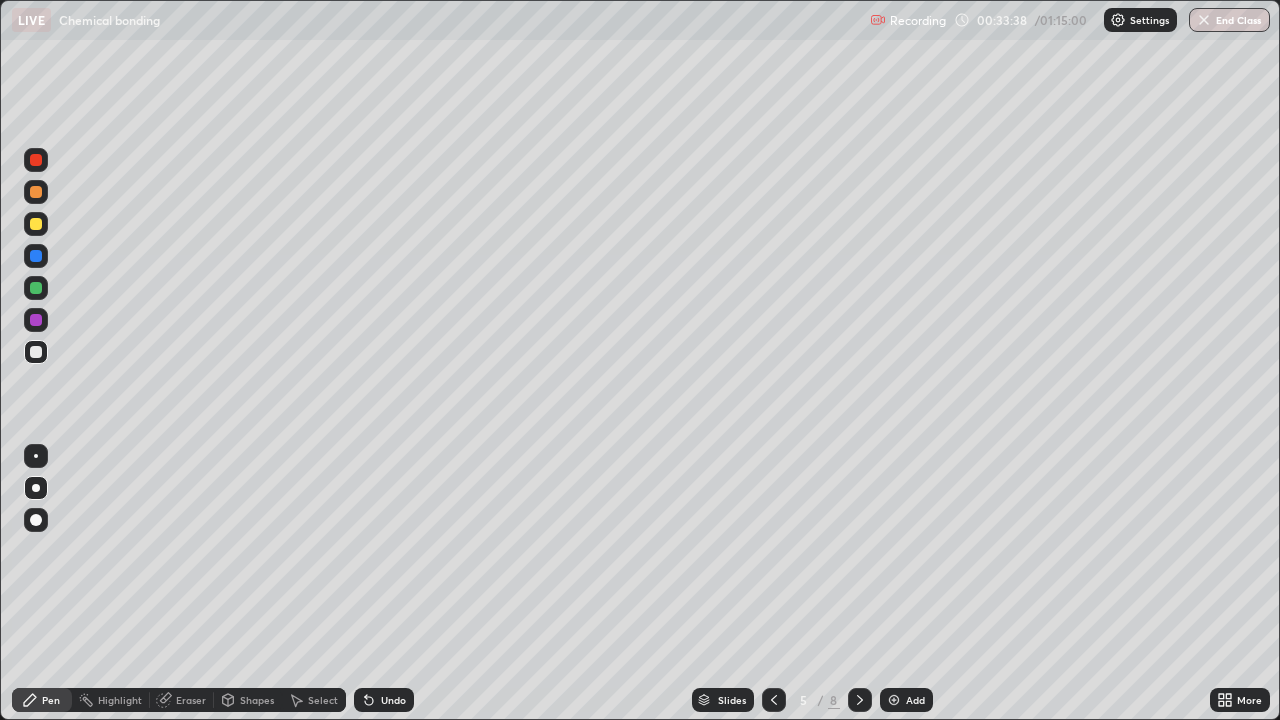 click 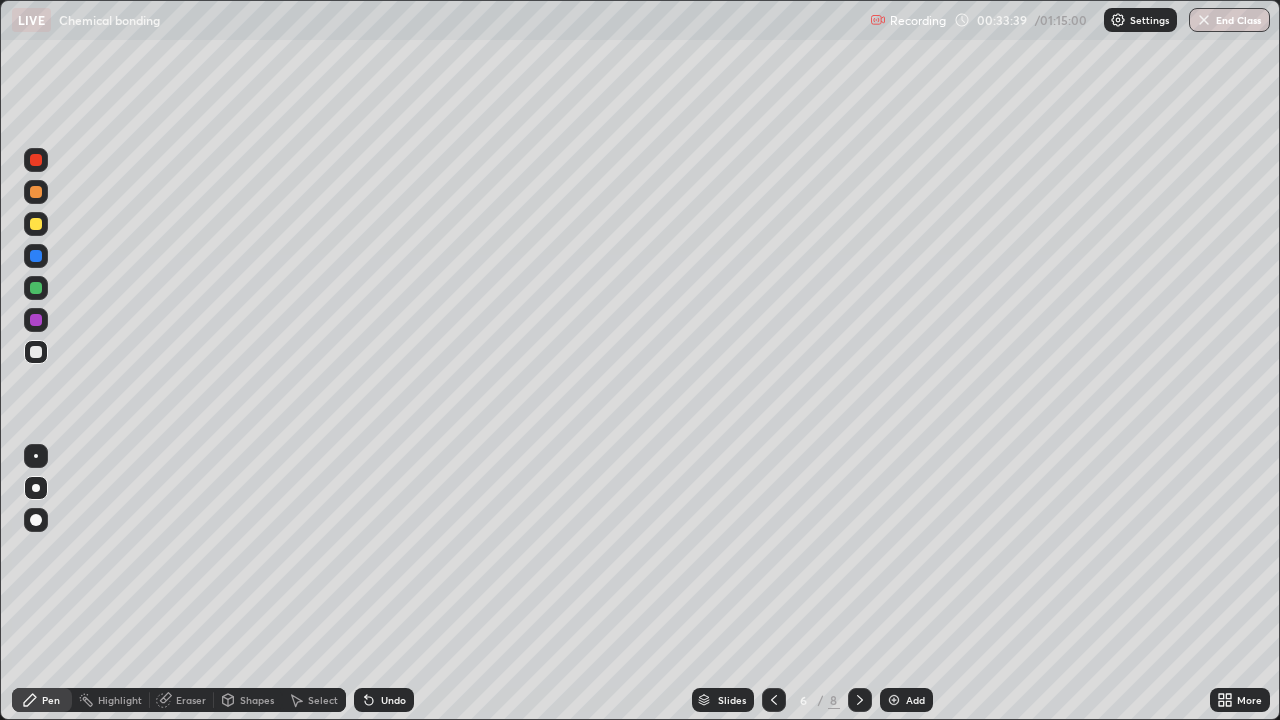 click 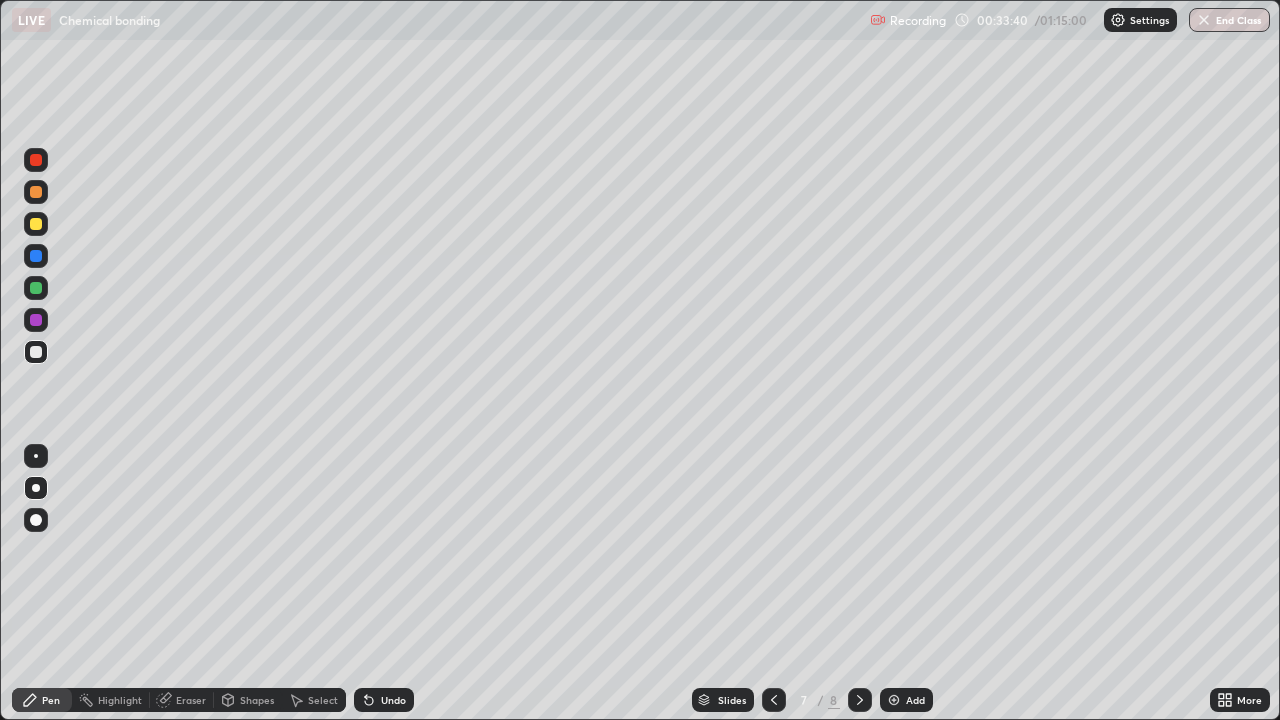 click 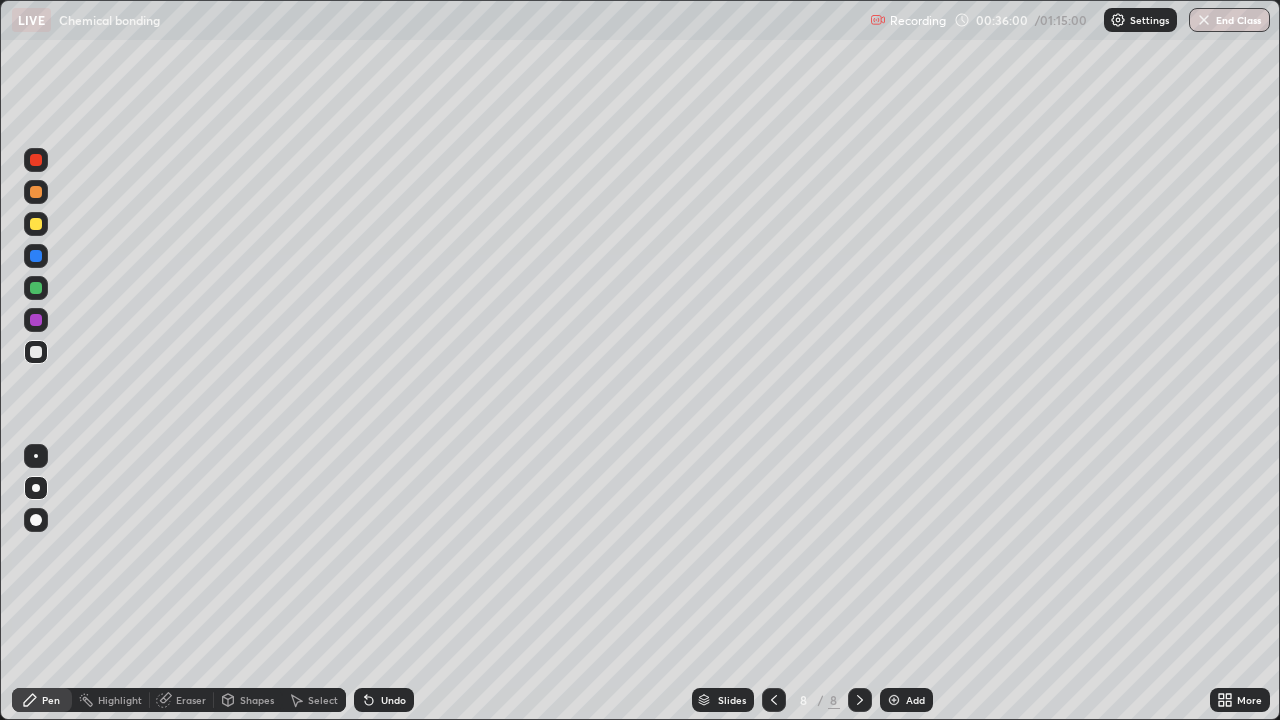 click at bounding box center (36, 224) 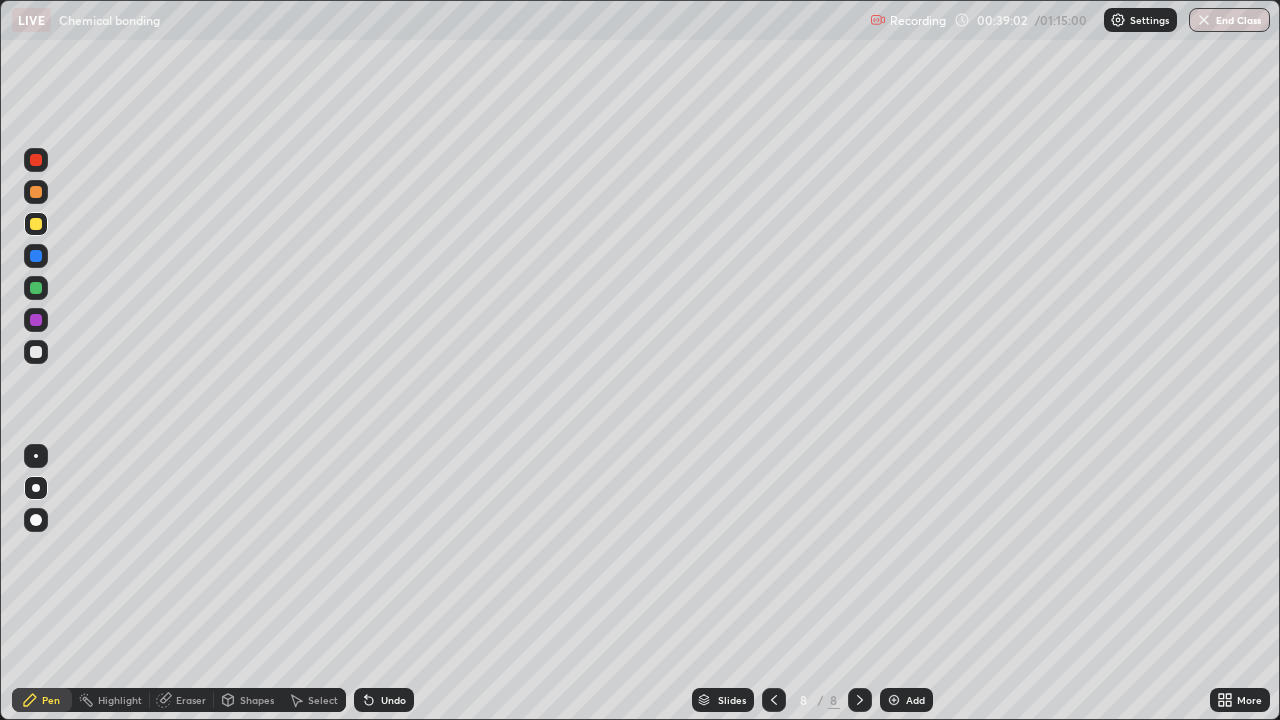 click at bounding box center (894, 700) 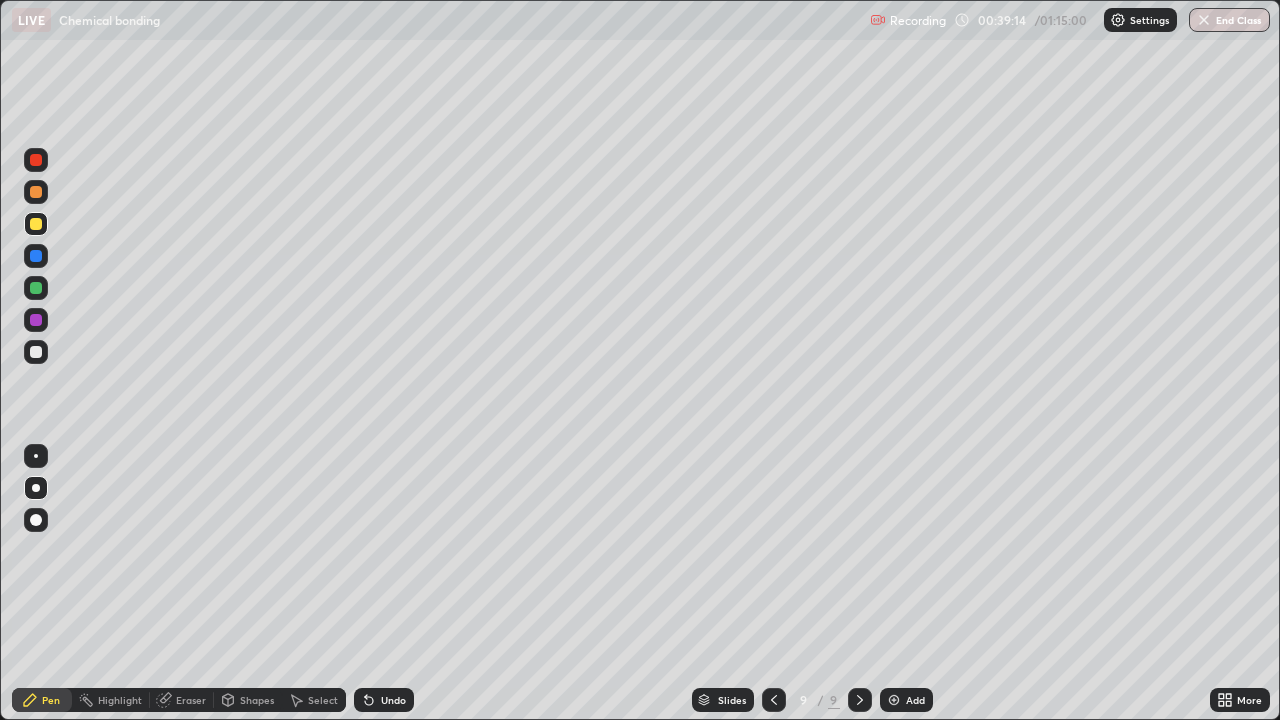 click on "Undo" at bounding box center (384, 700) 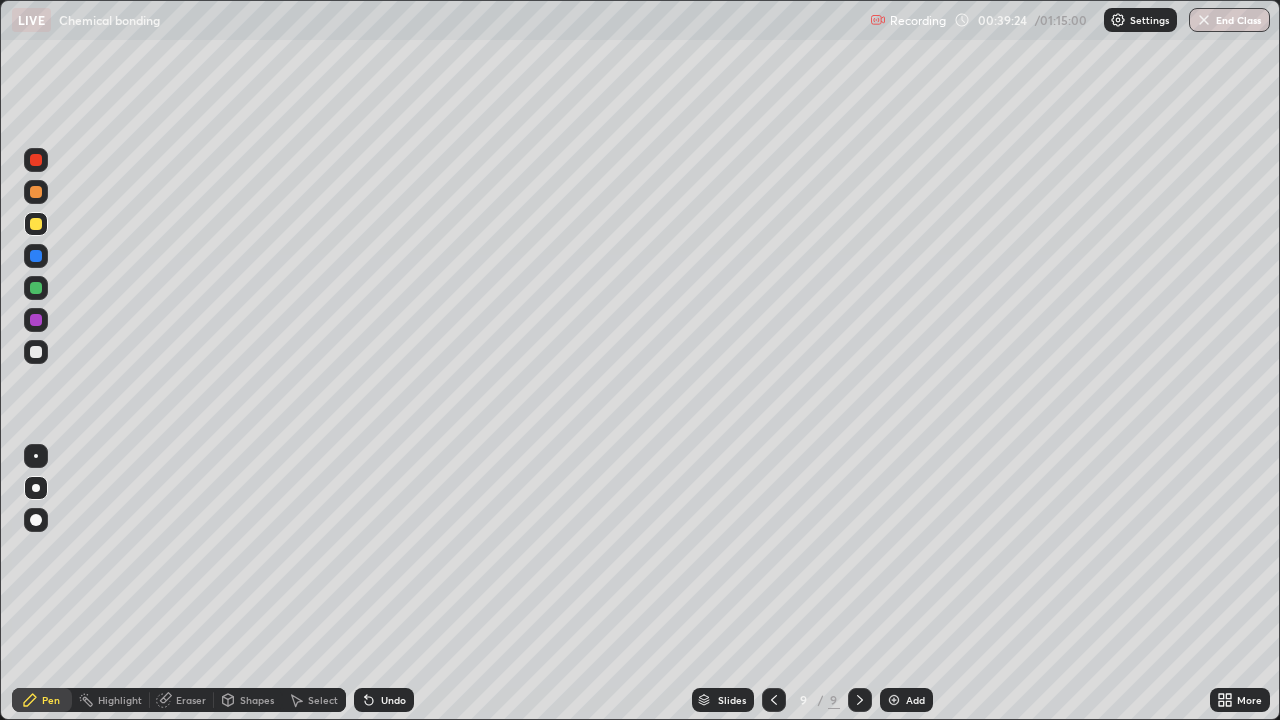 click at bounding box center (36, 352) 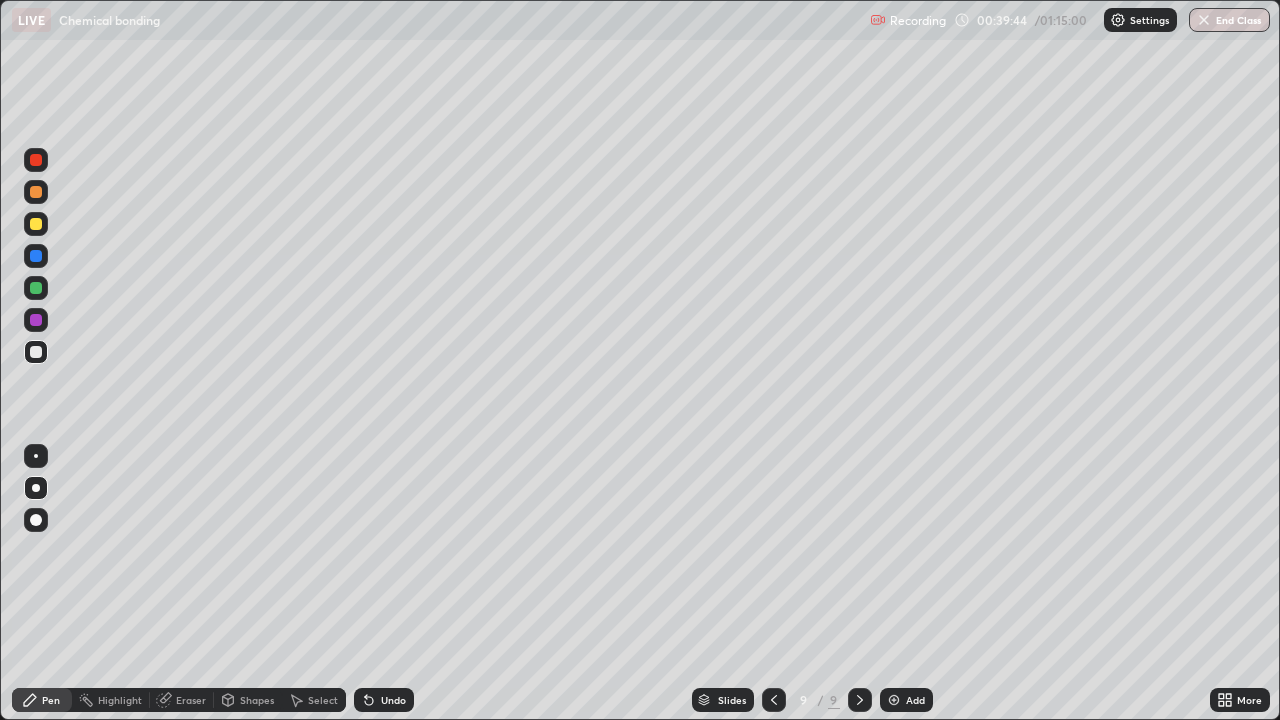 click 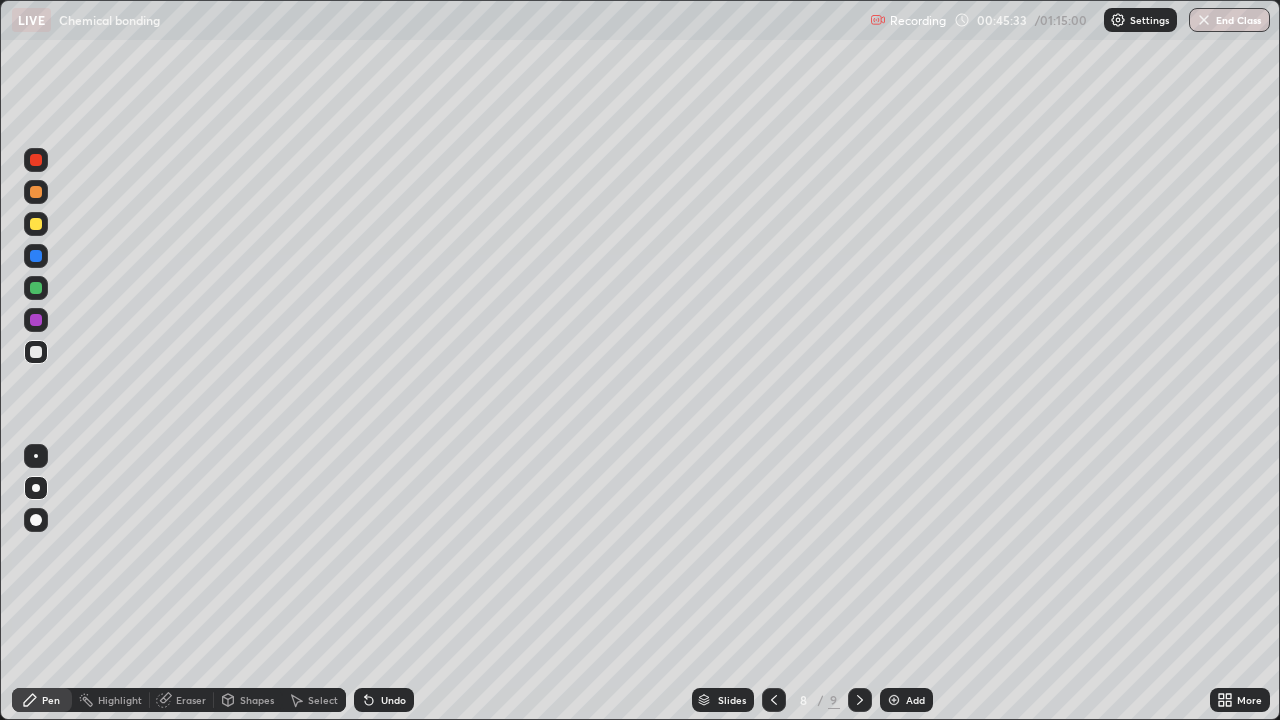 click 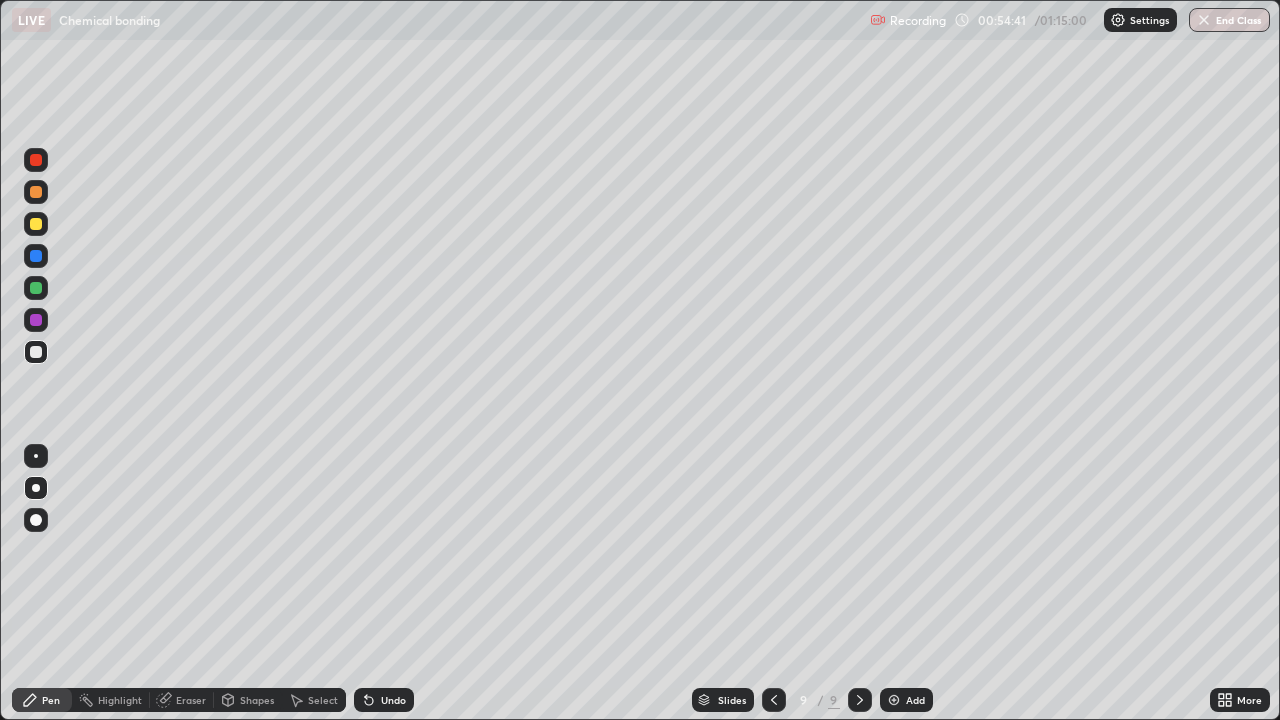 click 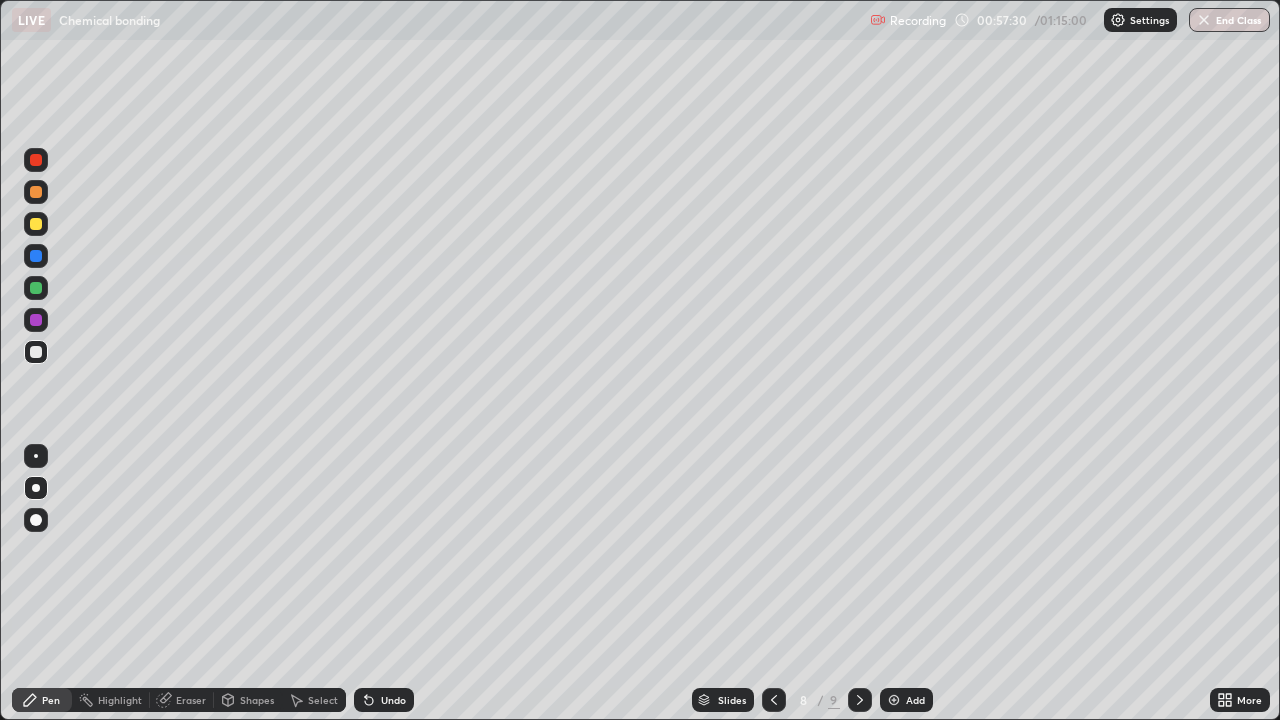 click on "Eraser" at bounding box center [191, 700] 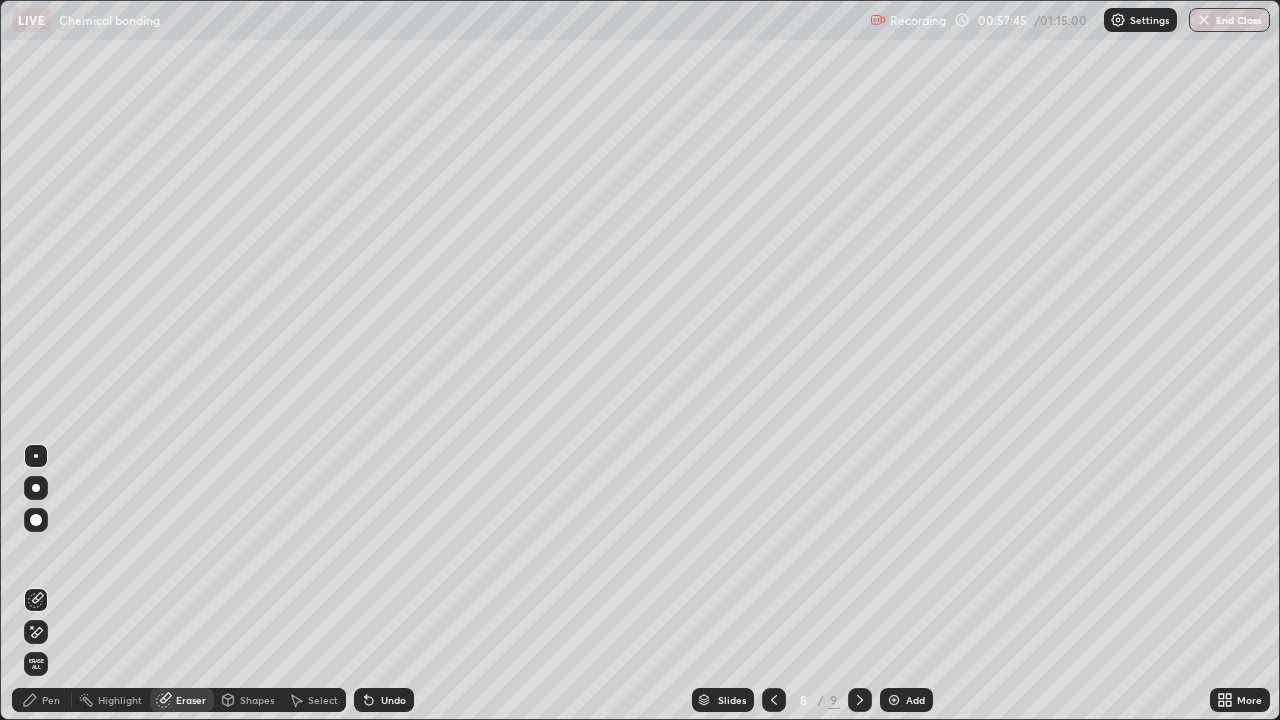 click on "Pen" at bounding box center (42, 700) 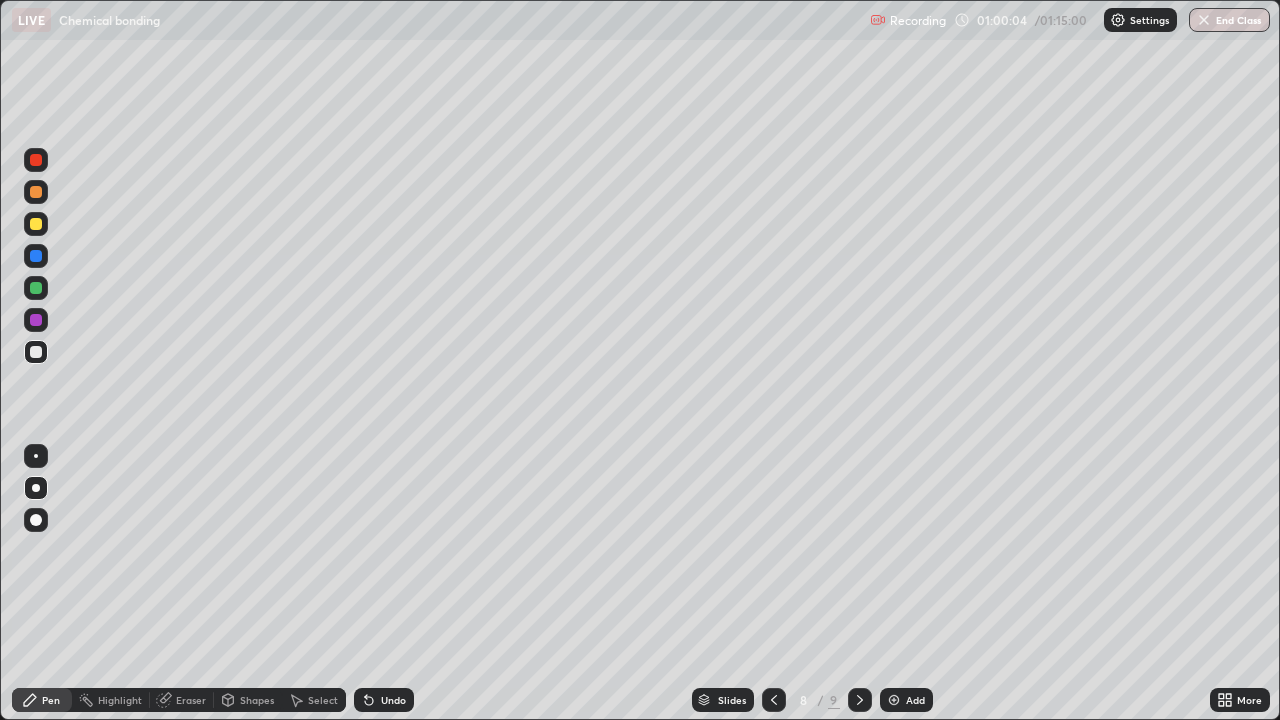 click at bounding box center [36, 224] 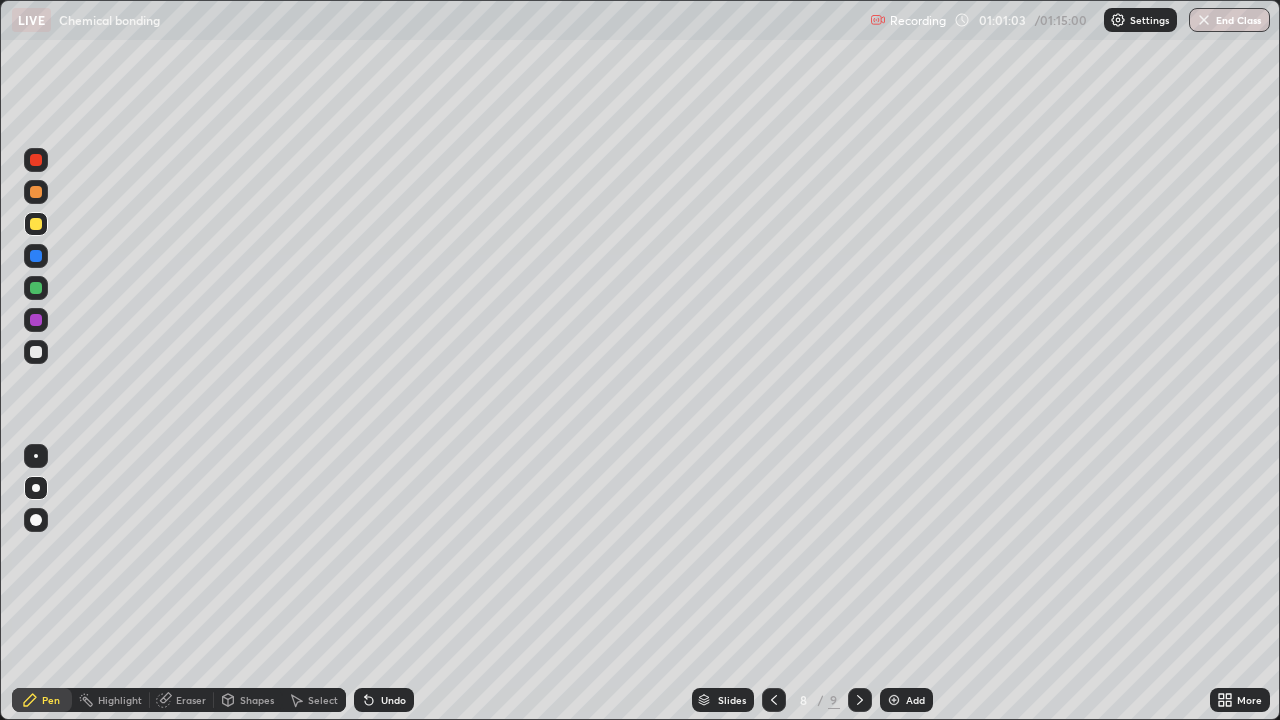 click at bounding box center [36, 224] 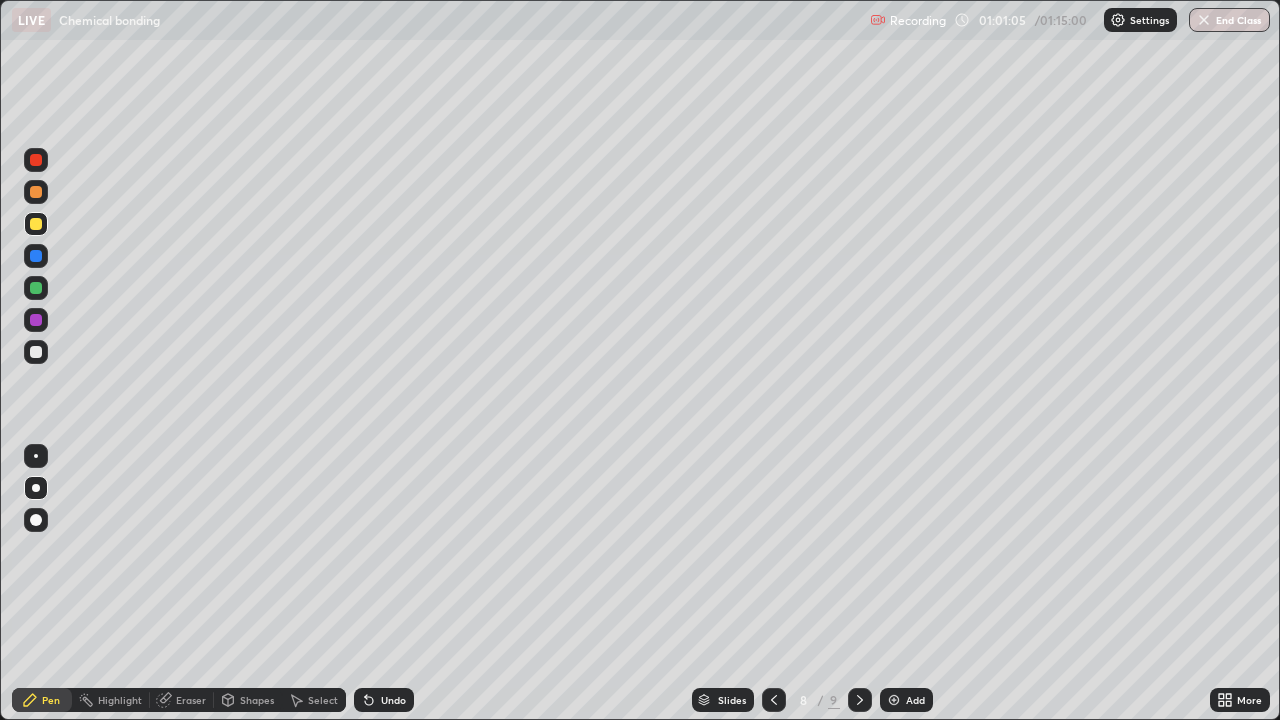 click on "Eraser" at bounding box center [191, 700] 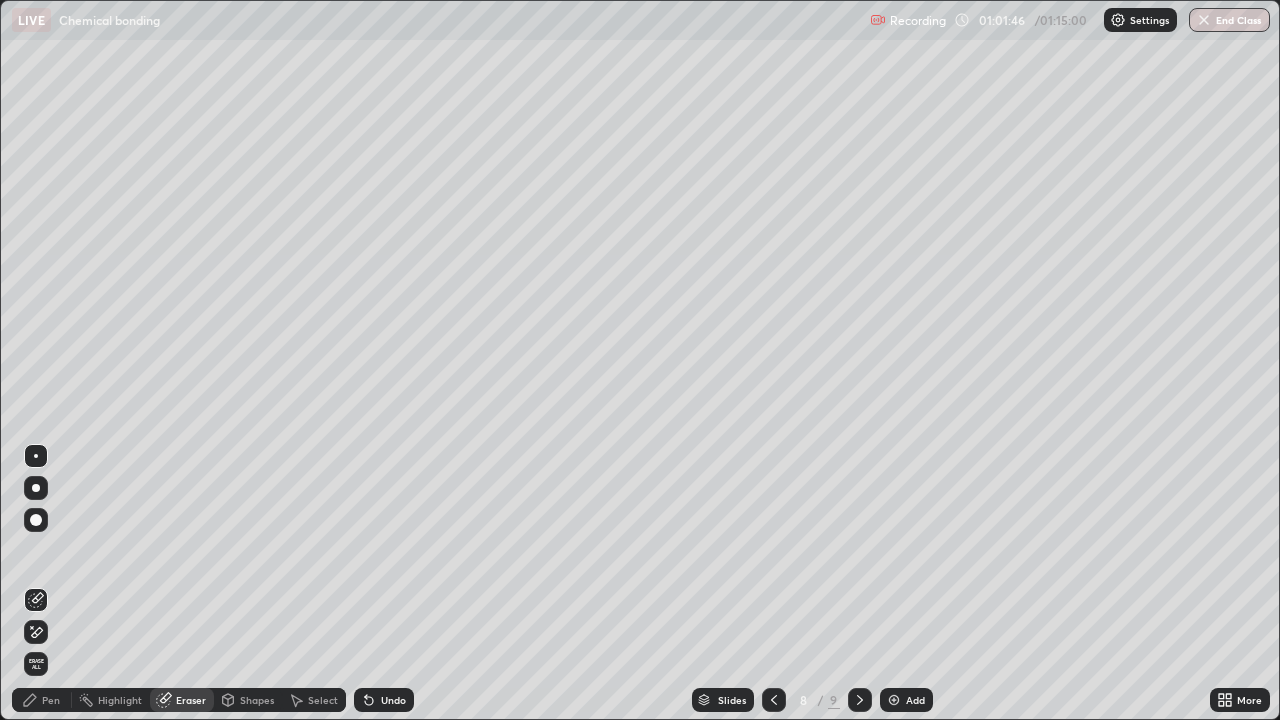 click on "Pen" at bounding box center (42, 700) 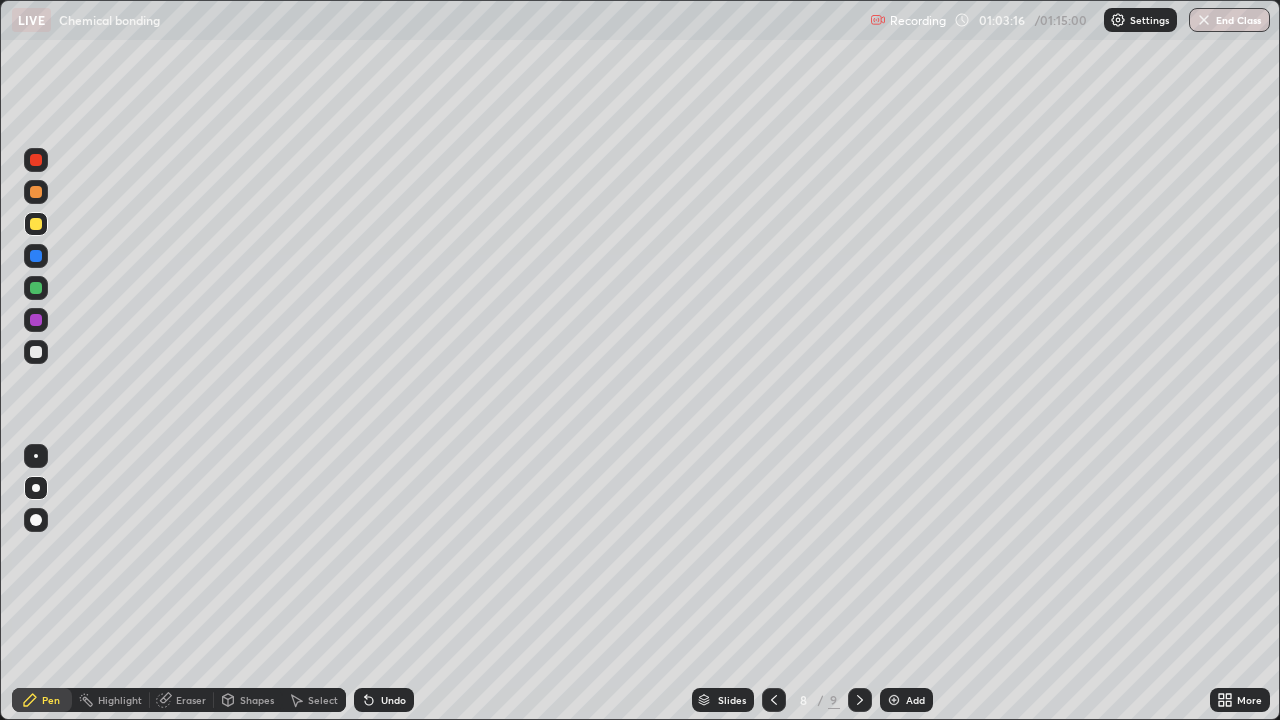 click 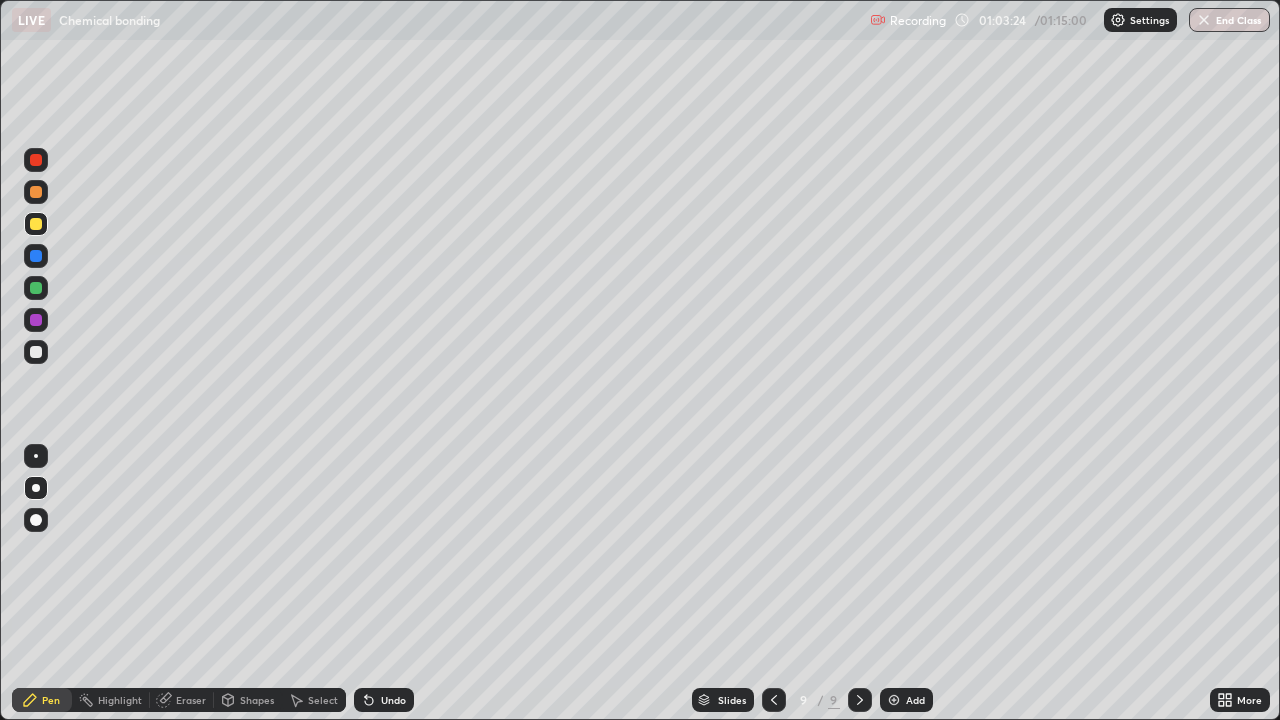 click at bounding box center [36, 352] 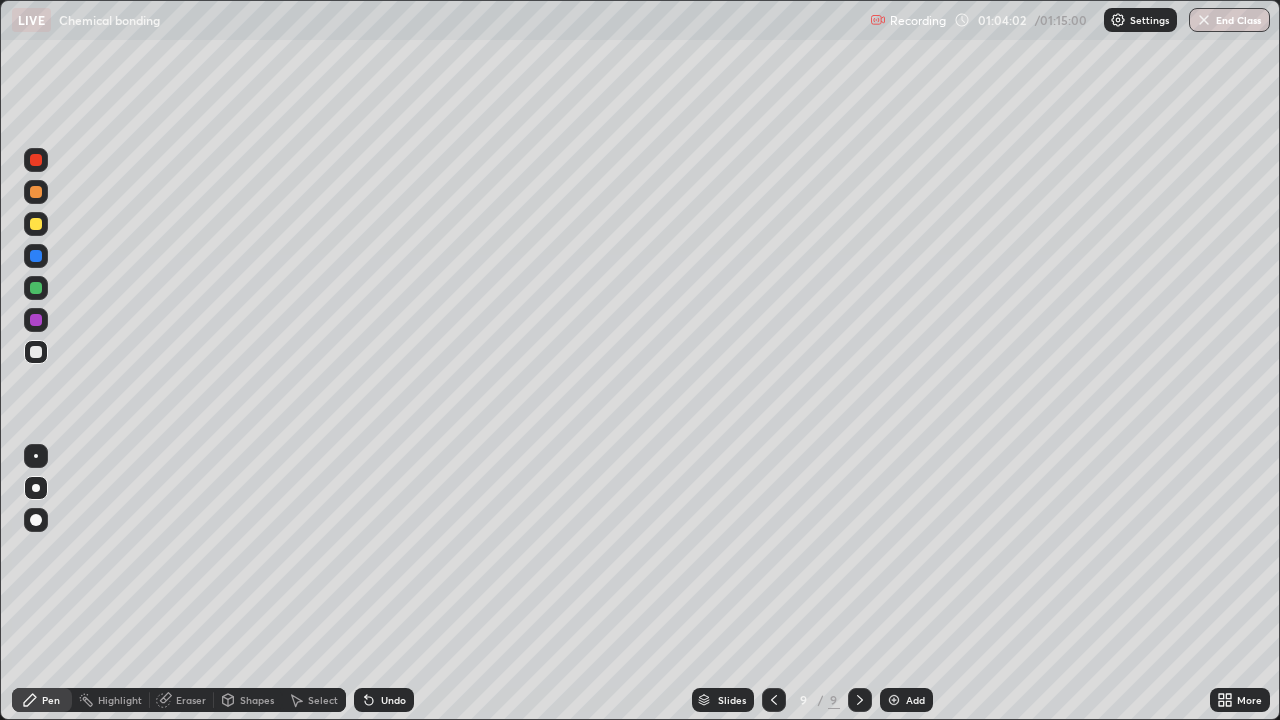 click at bounding box center [36, 224] 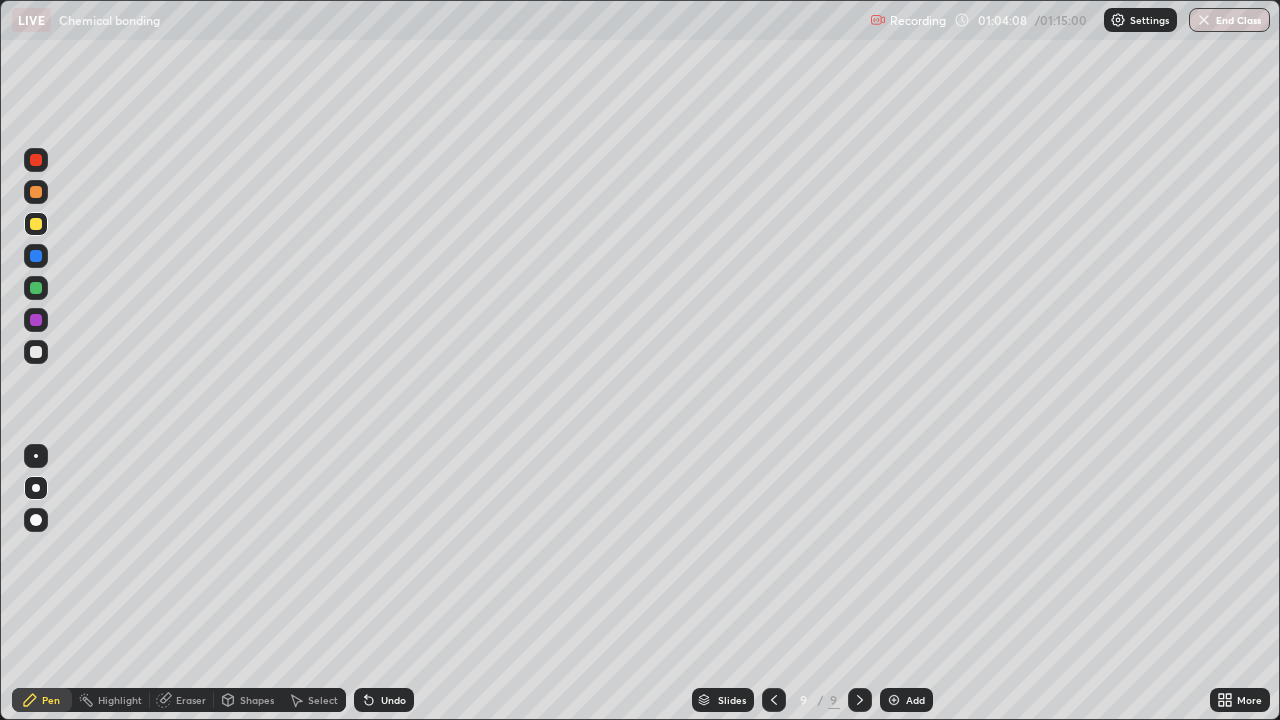 click at bounding box center (36, 352) 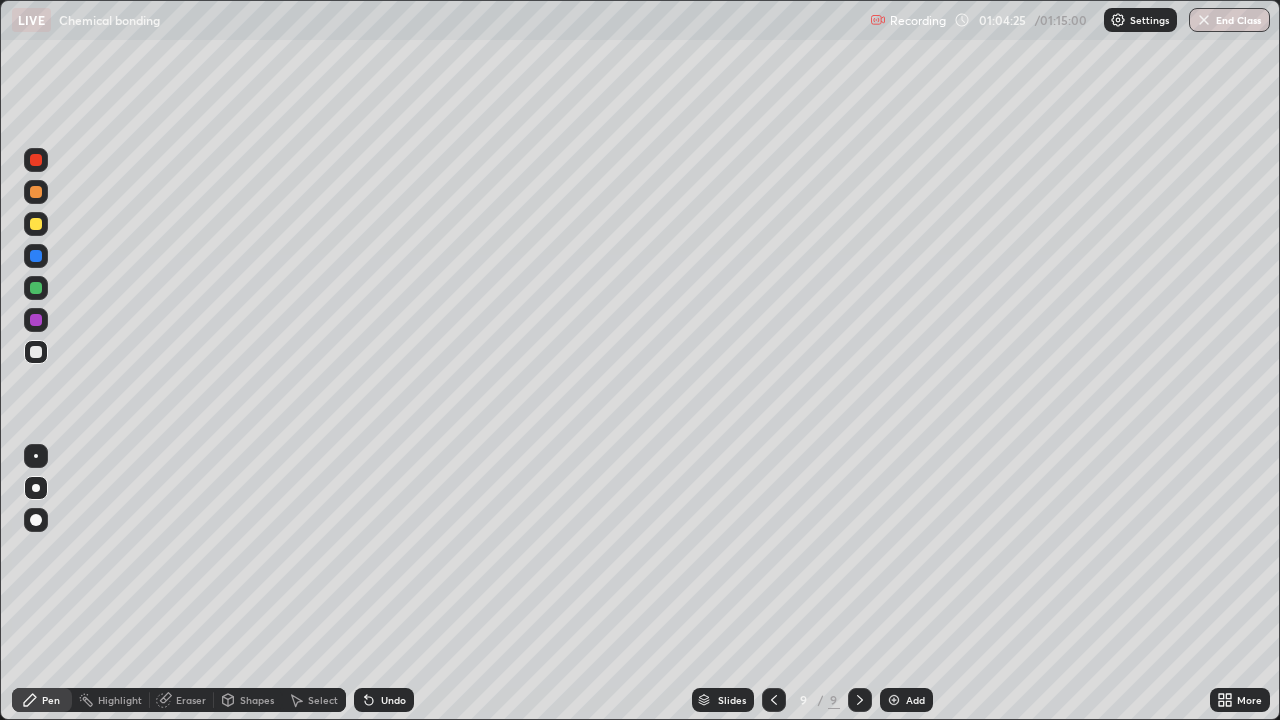 click at bounding box center [36, 224] 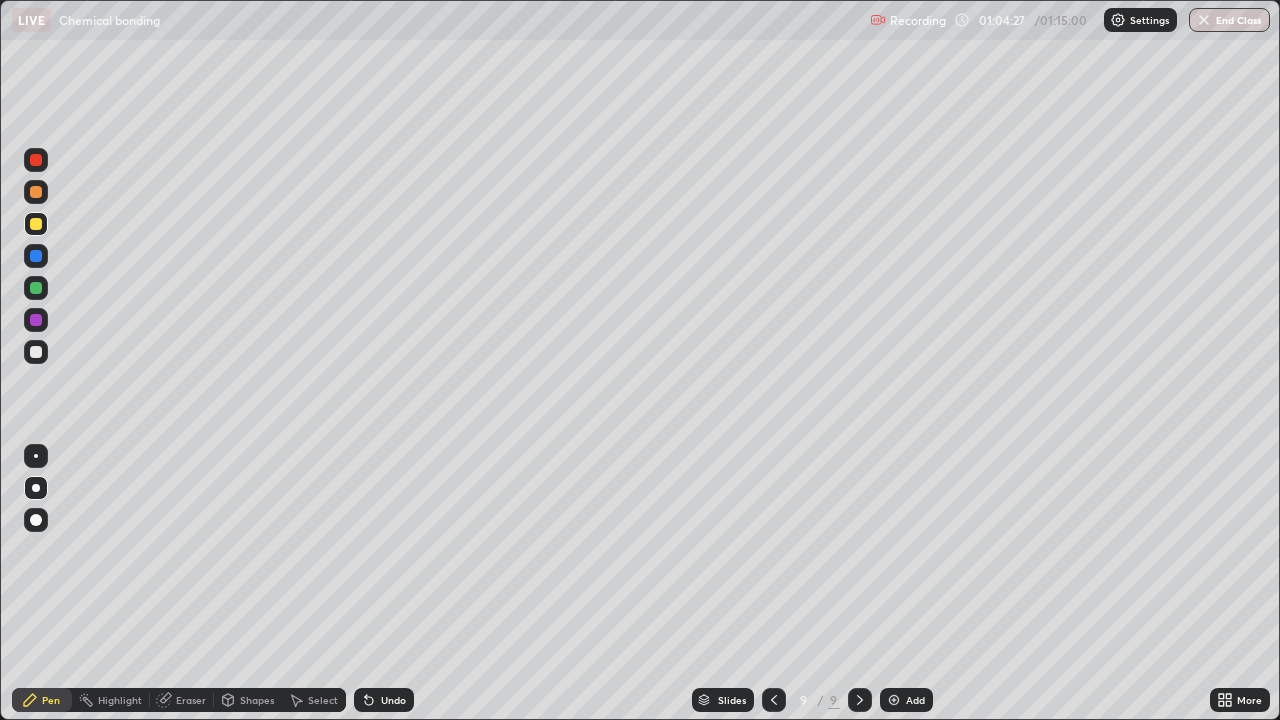 click at bounding box center (36, 352) 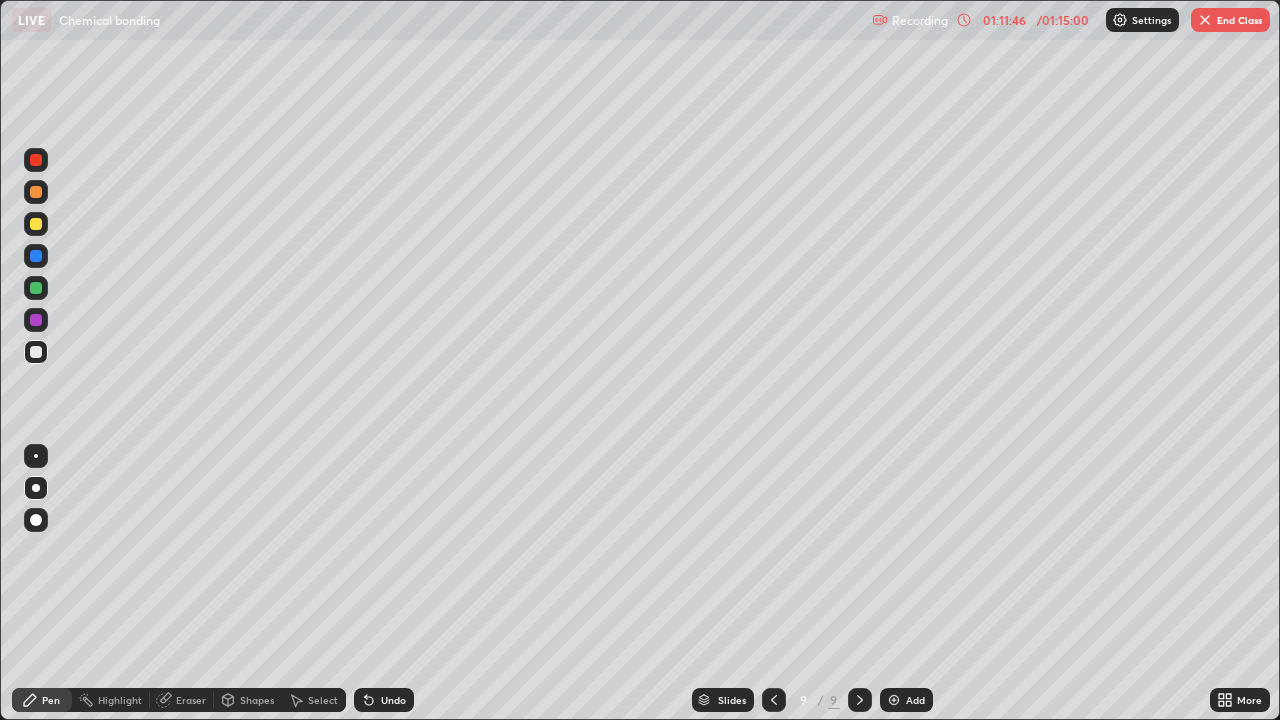 click on "End Class" at bounding box center (1230, 20) 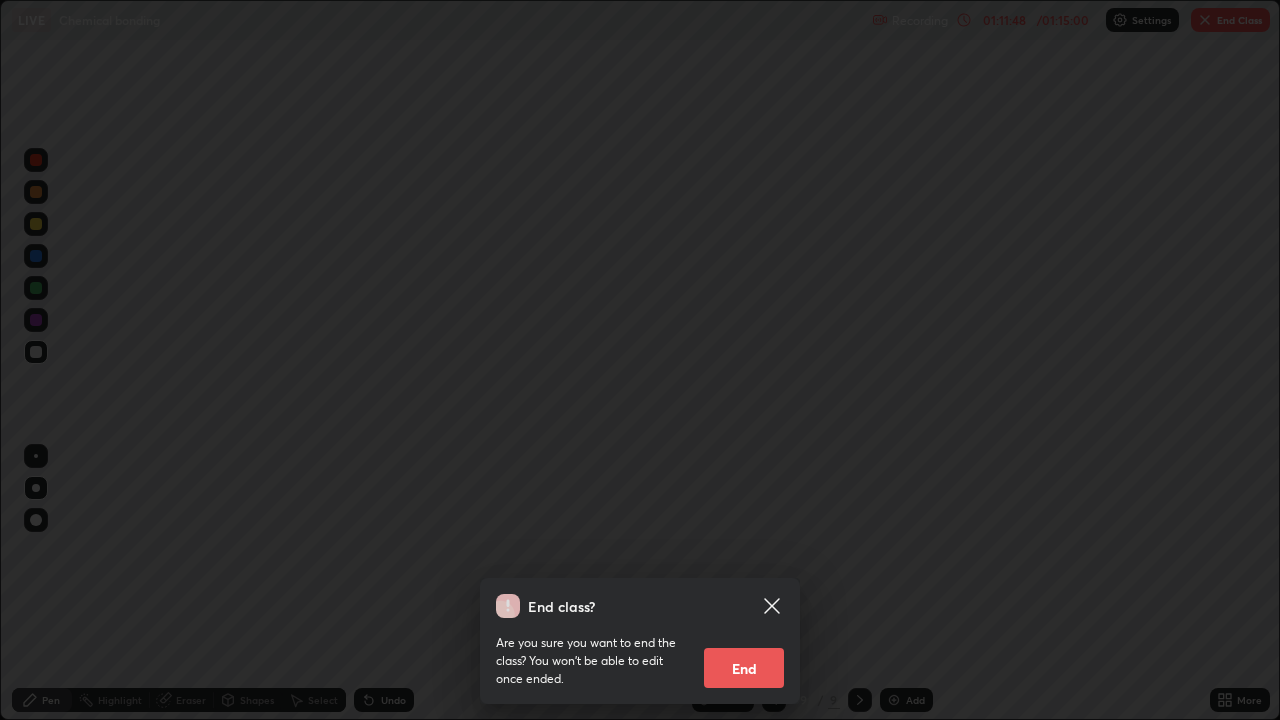 click on "End" at bounding box center [744, 668] 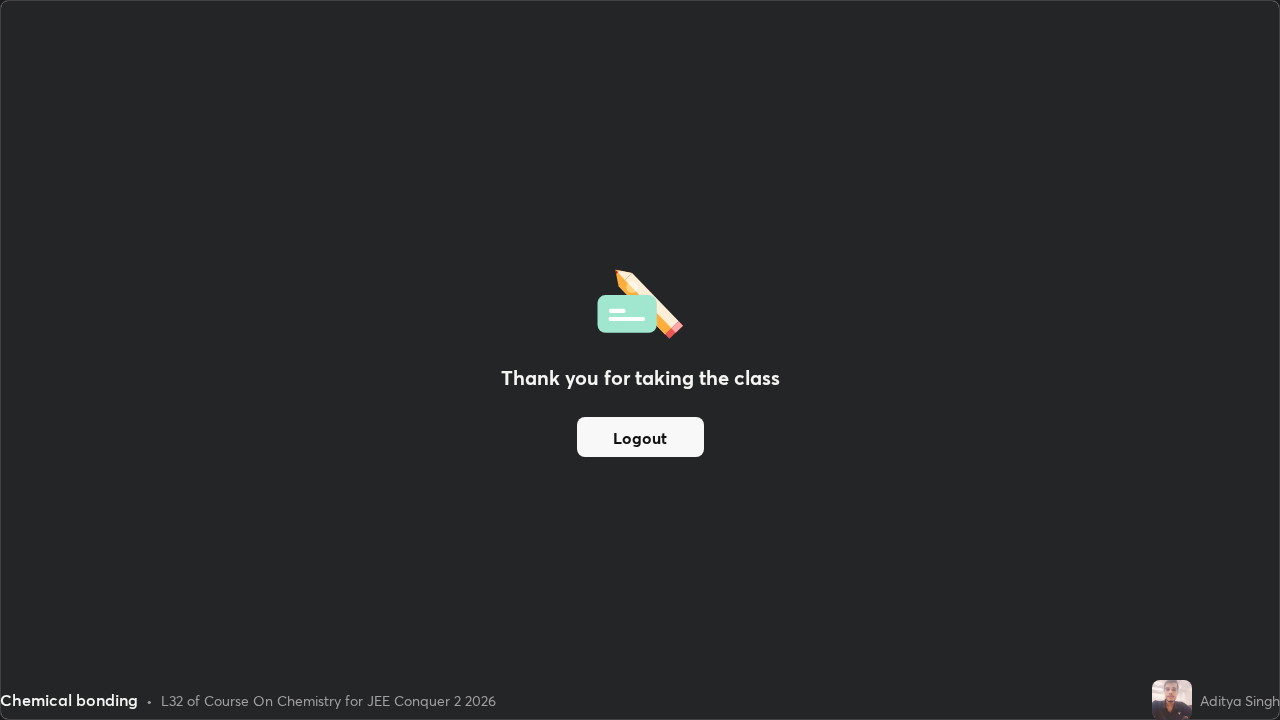 click on "Thank you for taking the class Logout" at bounding box center [640, 360] 